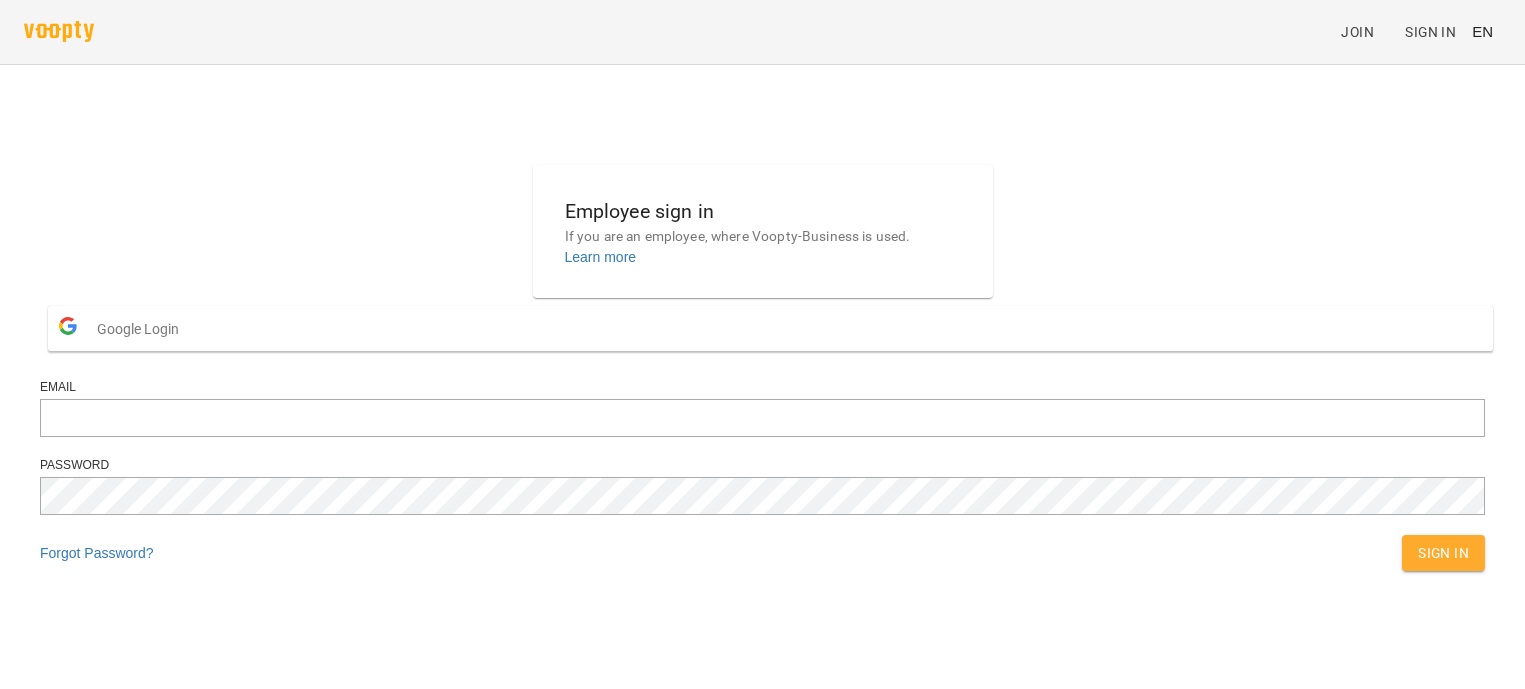 scroll, scrollTop: 0, scrollLeft: 0, axis: both 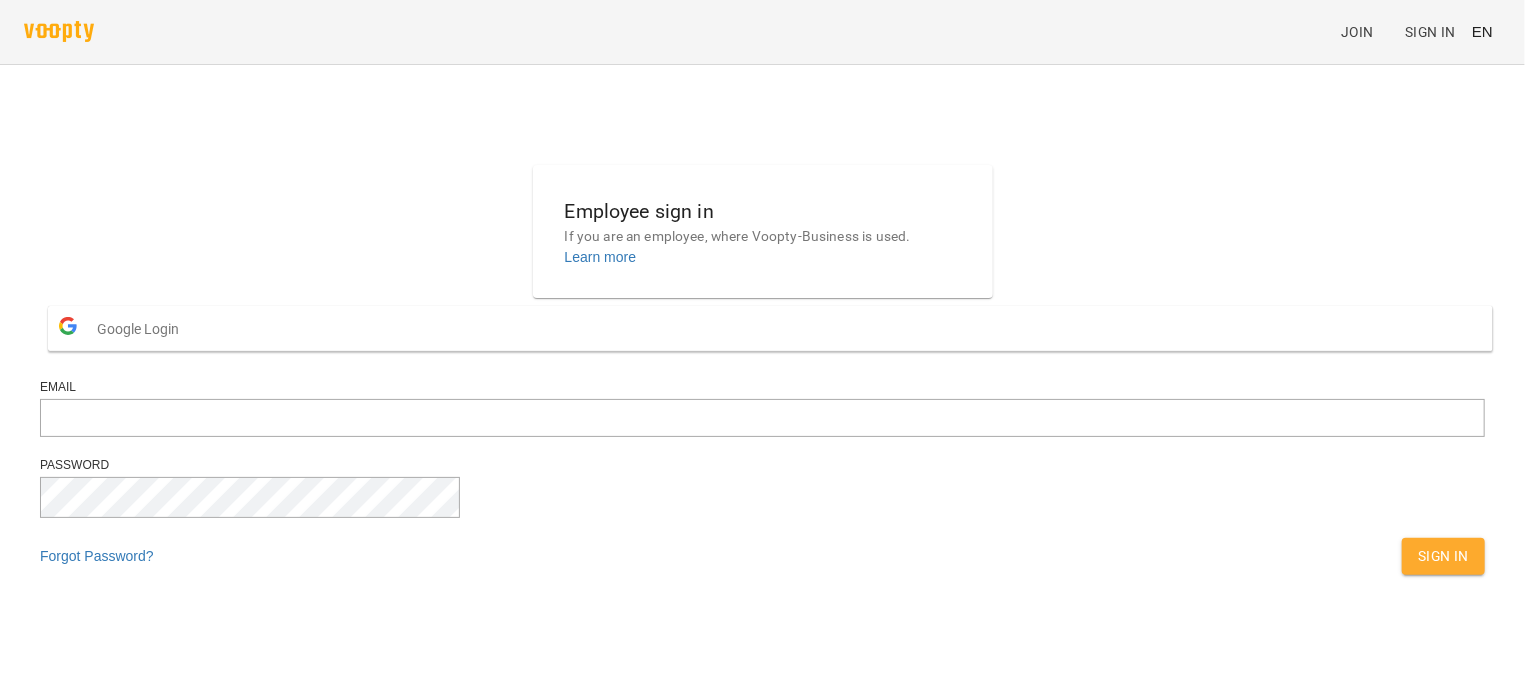 type on "**********" 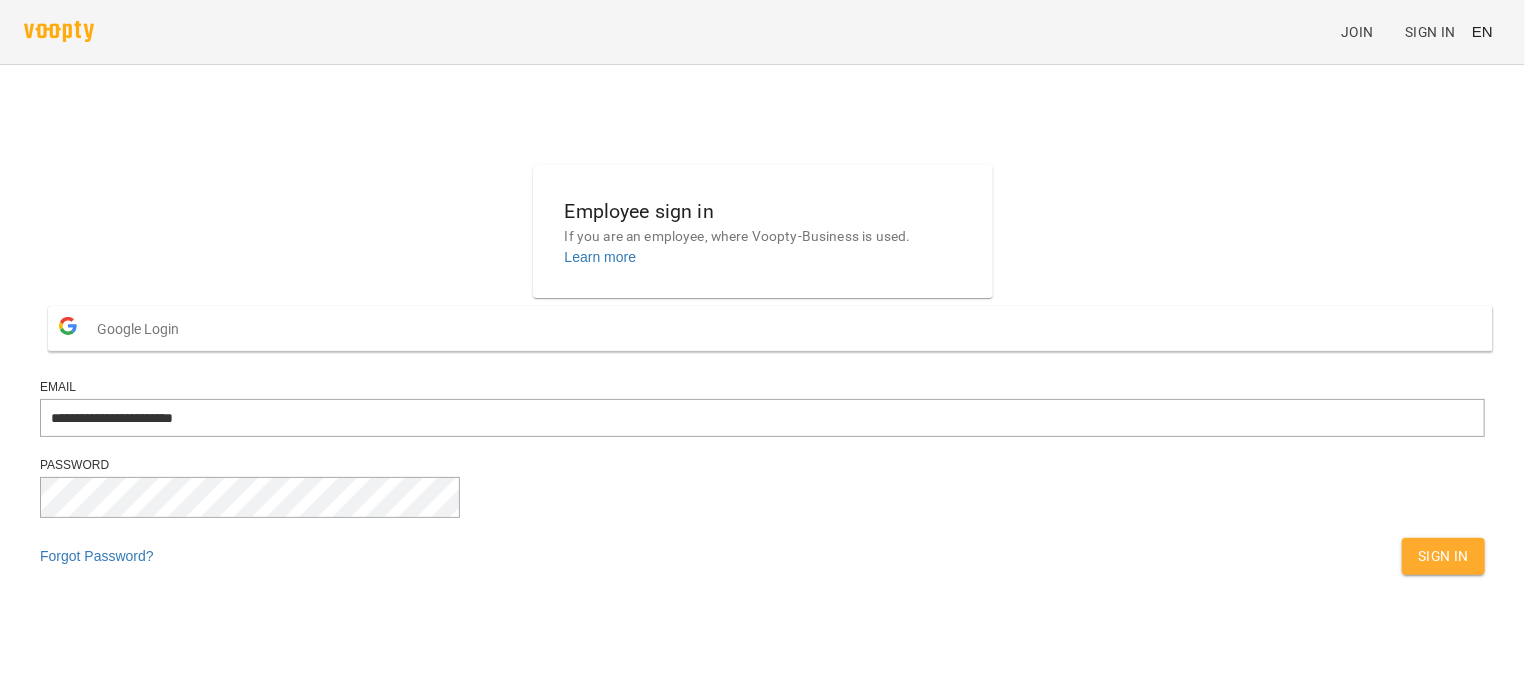 click on "EN" at bounding box center (1482, 31) 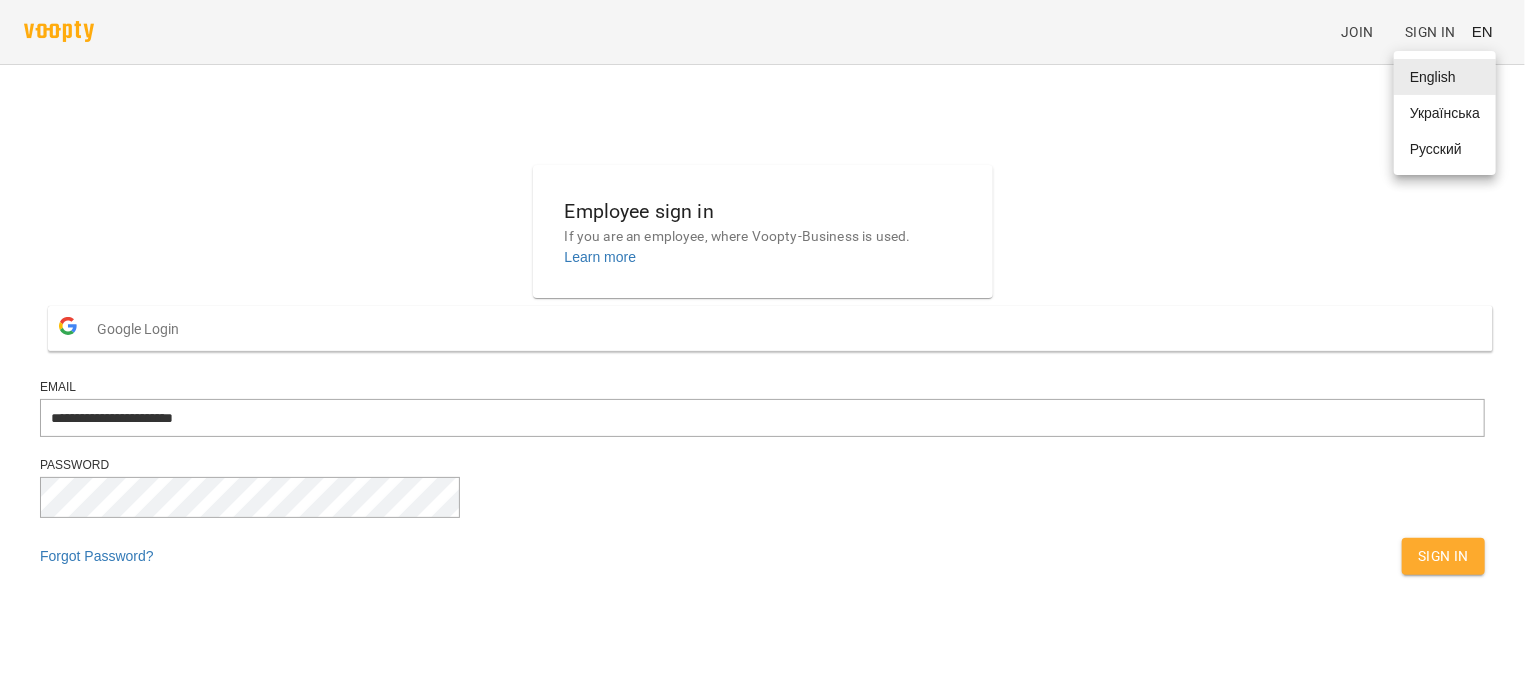 click on "Українська" at bounding box center (1445, 113) 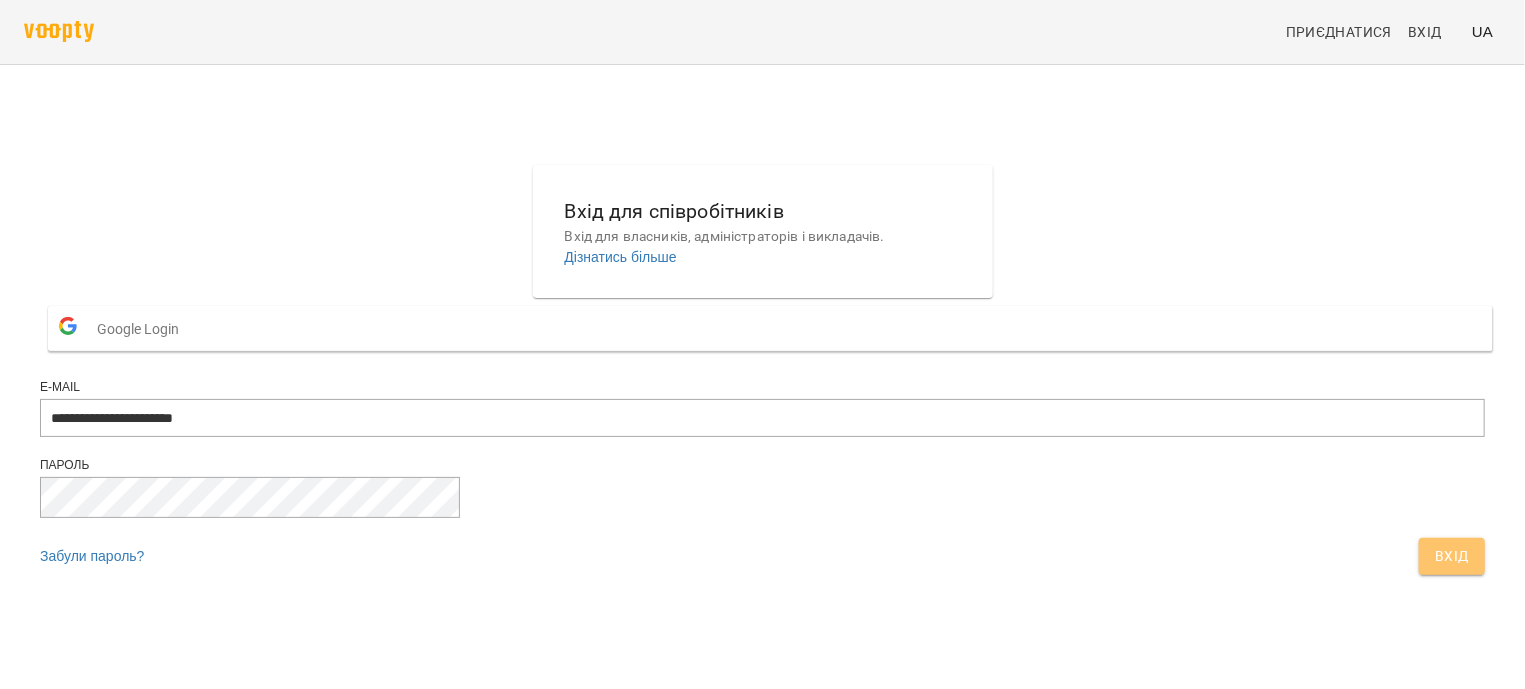 click on "Вхід" at bounding box center [1452, 556] 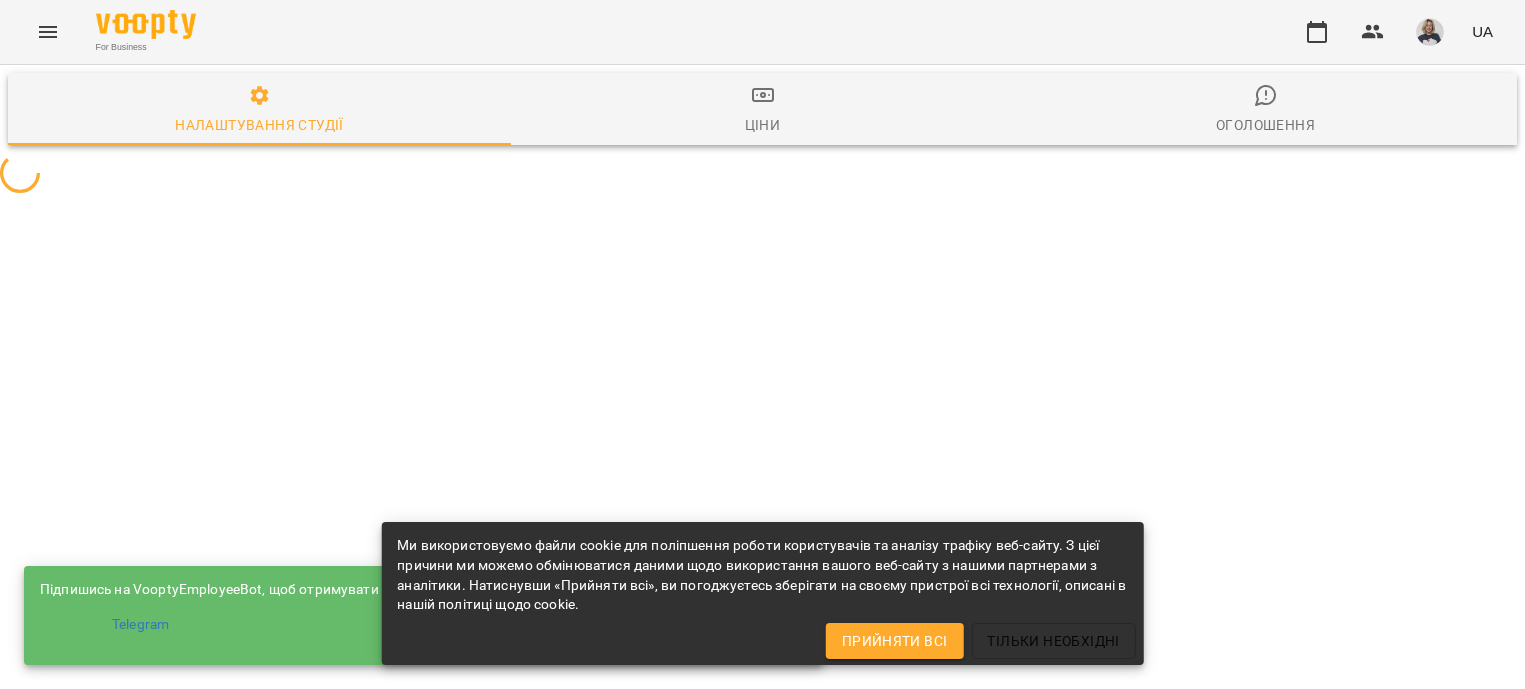 scroll, scrollTop: 0, scrollLeft: 0, axis: both 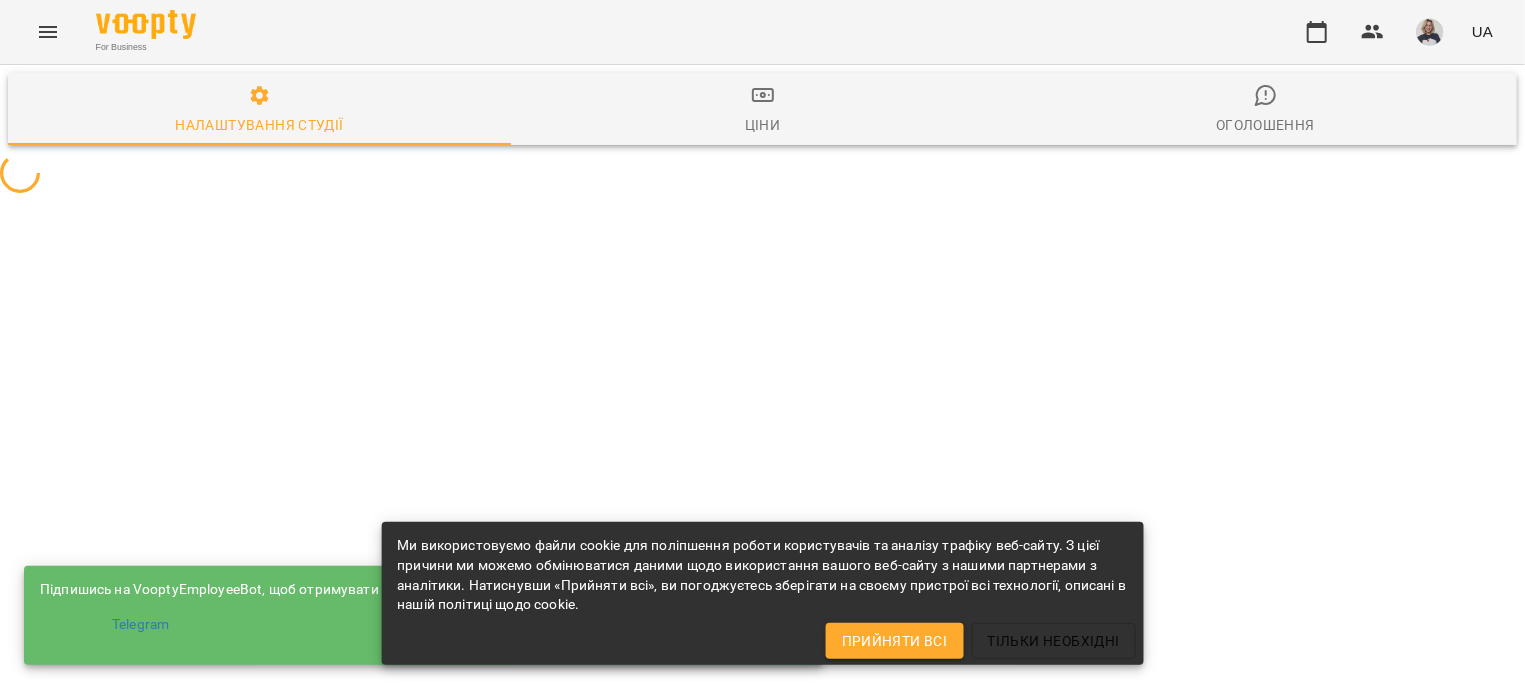 select on "**" 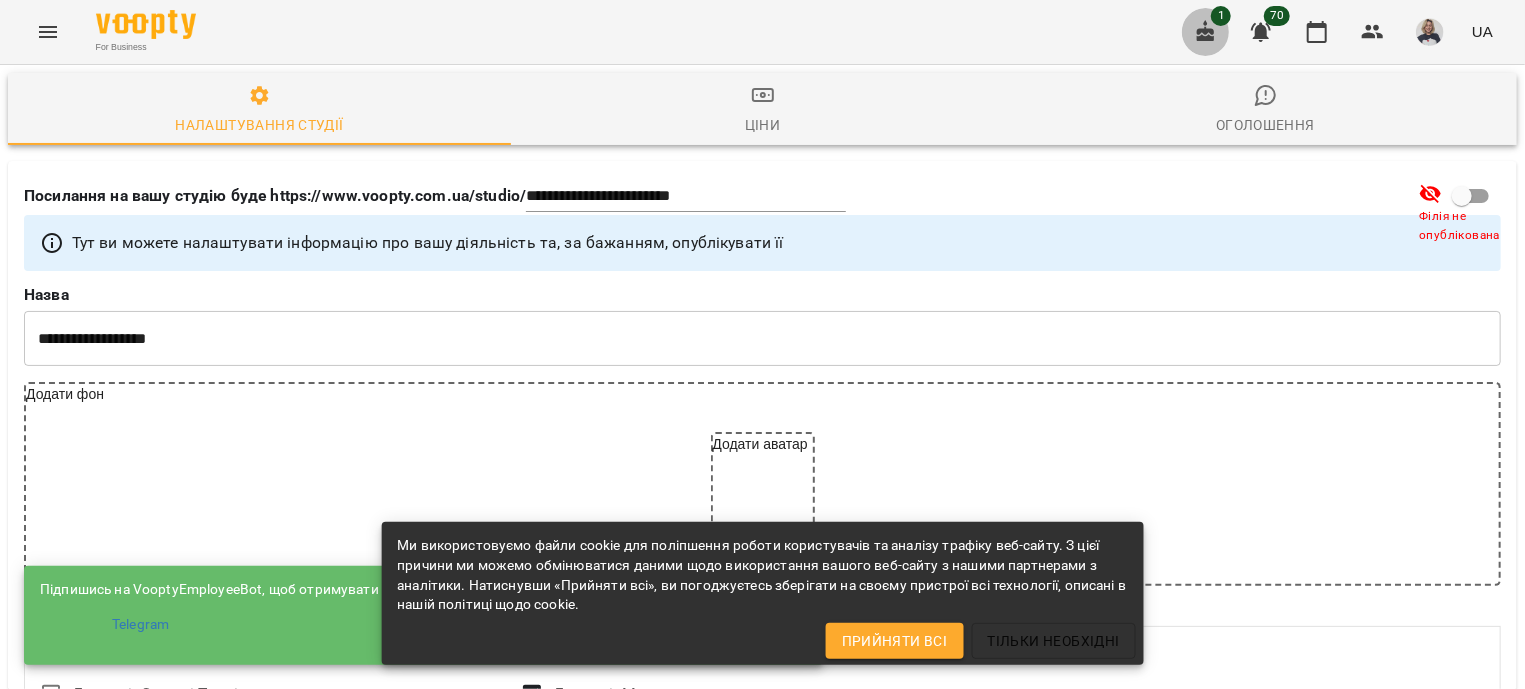 click 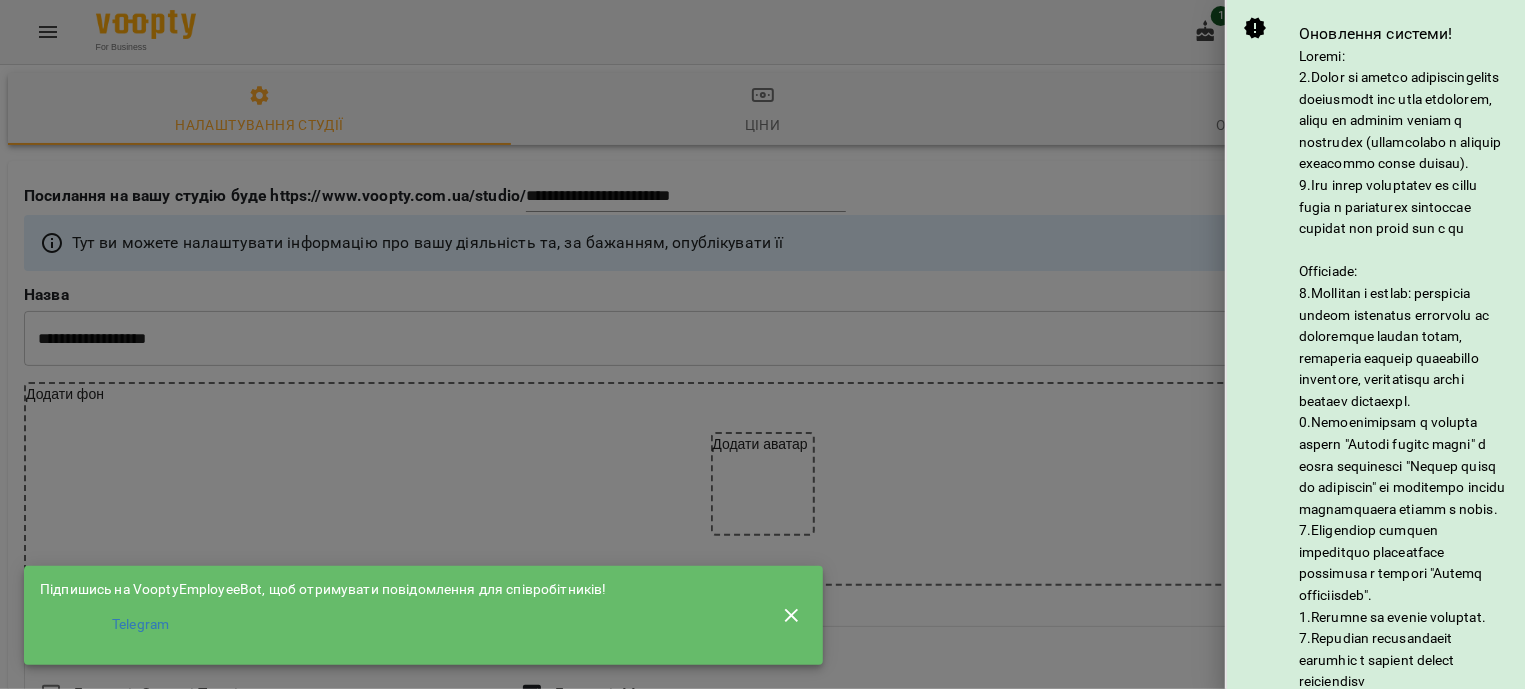 scroll, scrollTop: 251, scrollLeft: 0, axis: vertical 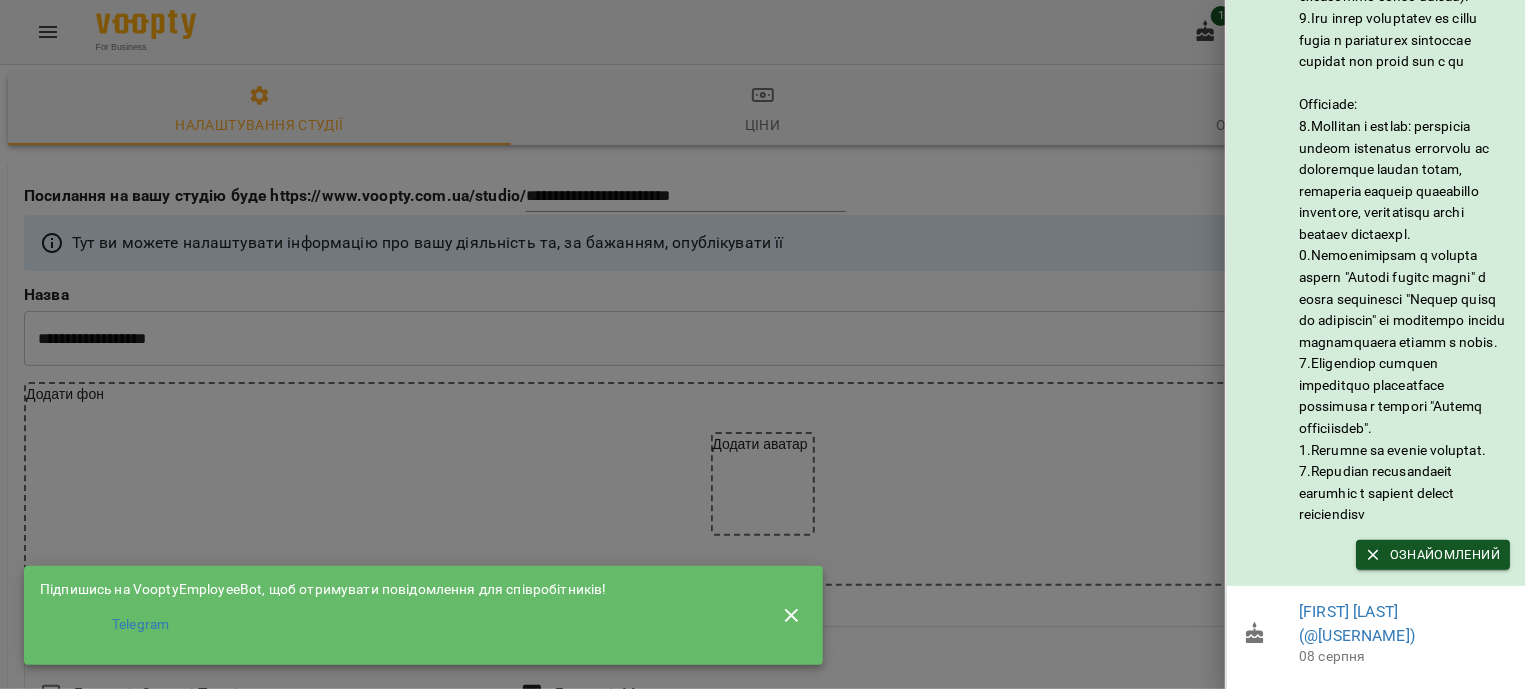 click at bounding box center [762, 344] 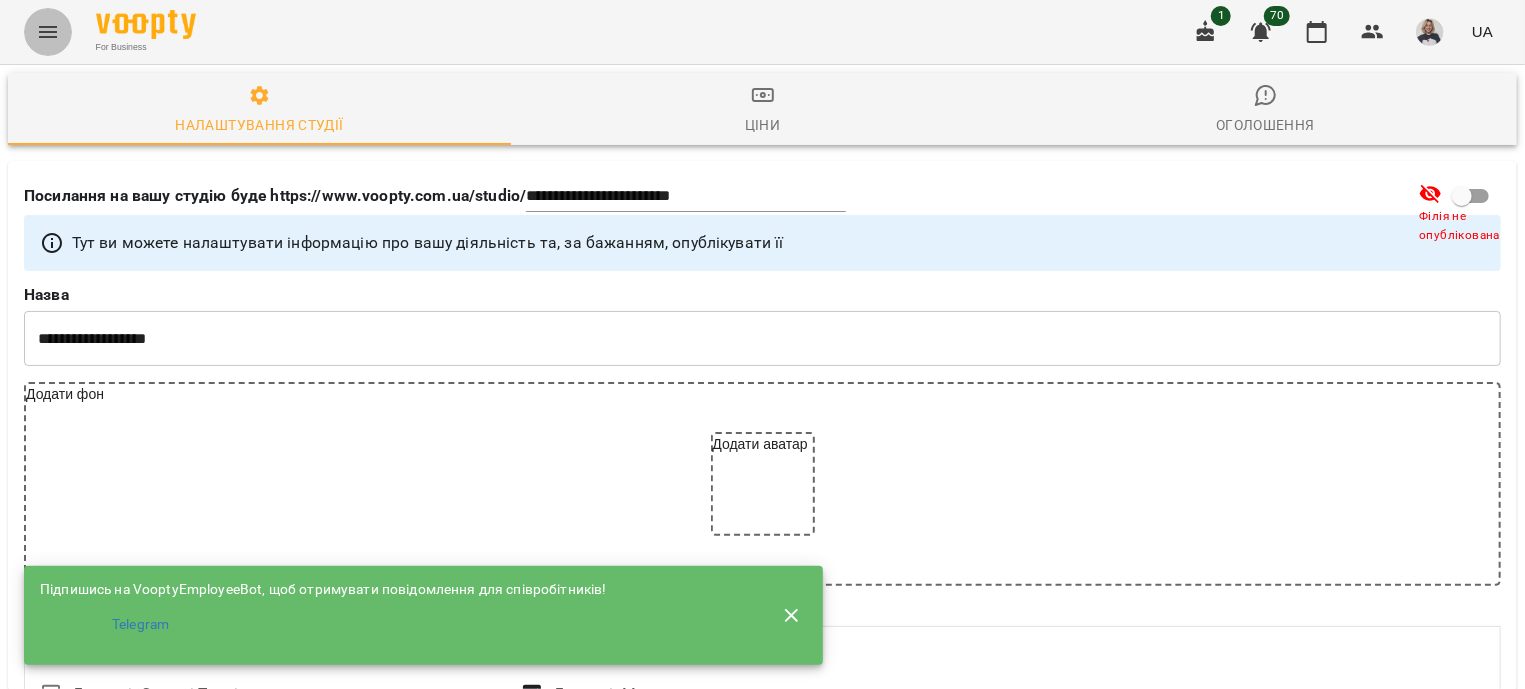 click 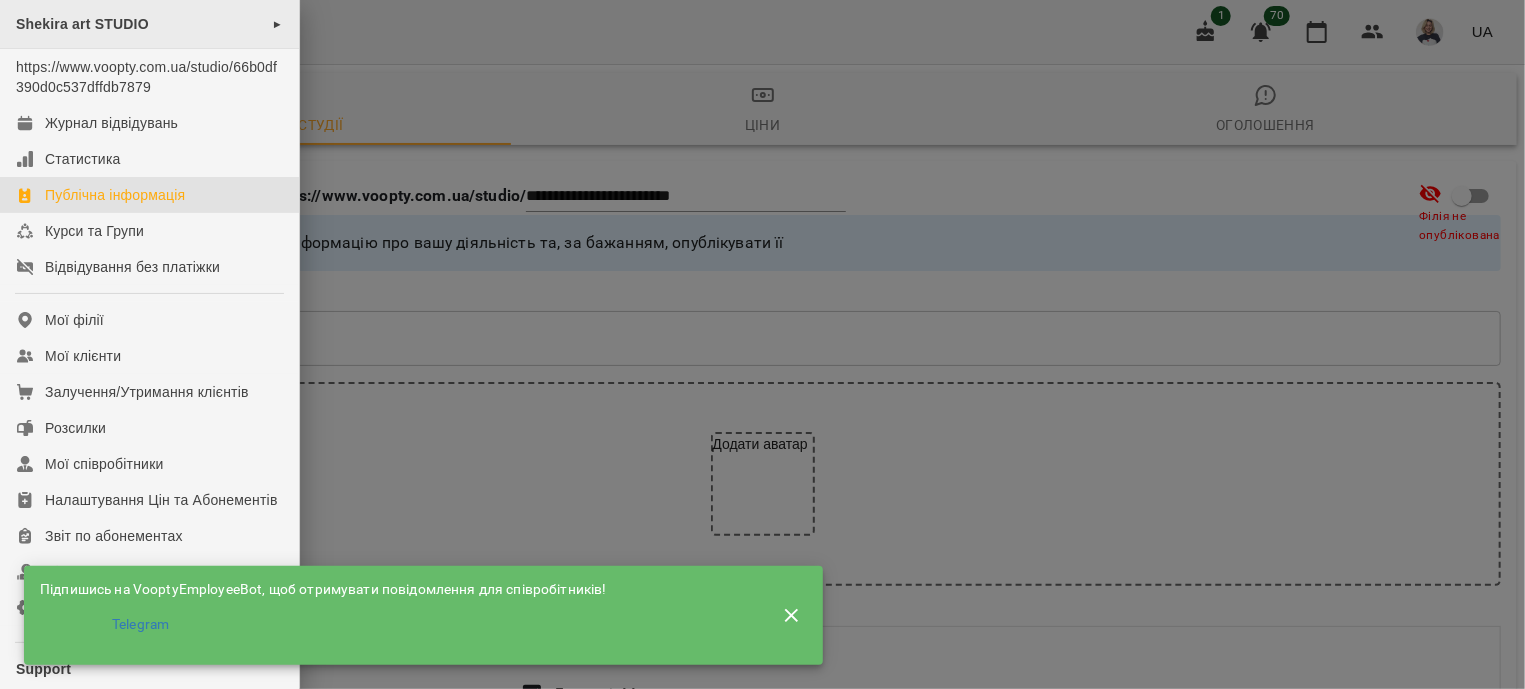 click on "Shekira art STUDIO ►" at bounding box center [149, 24] 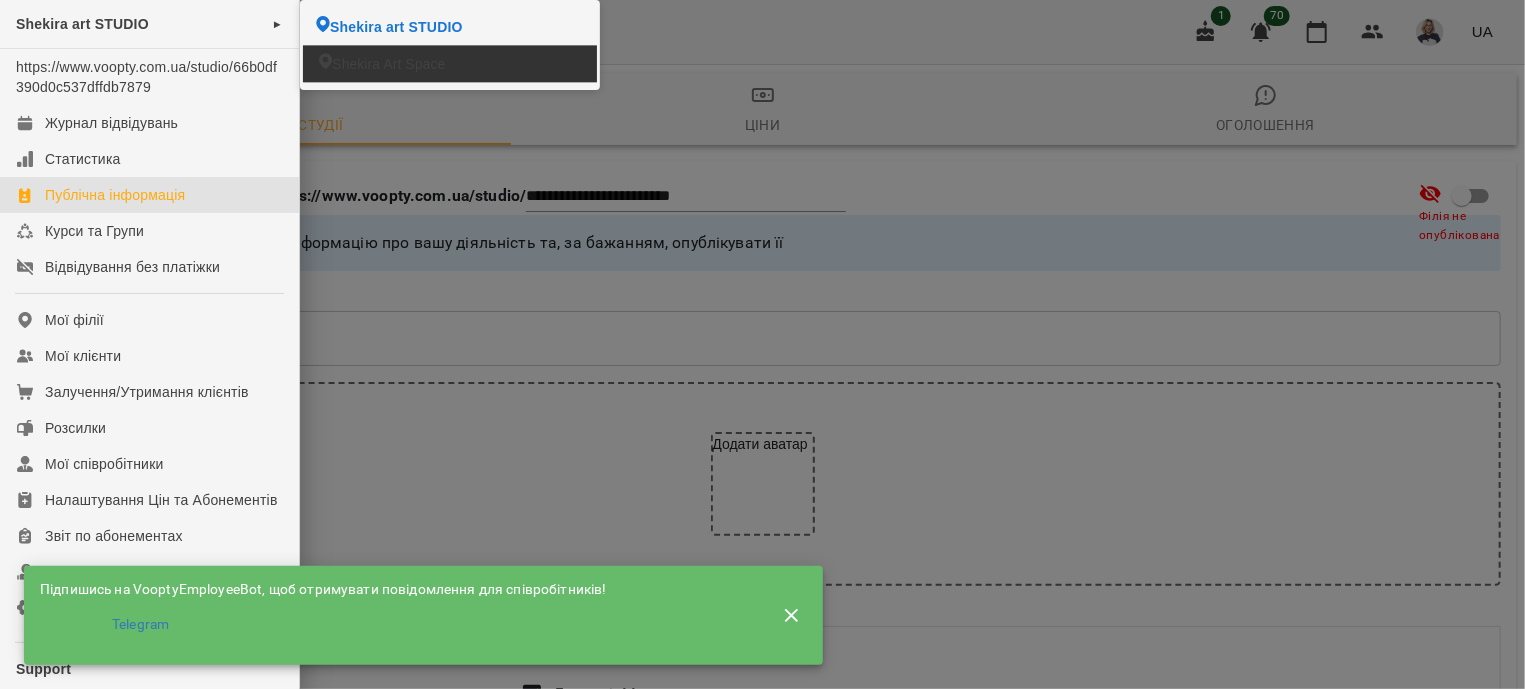 click on "Shekira Art Space" at bounding box center [388, 64] 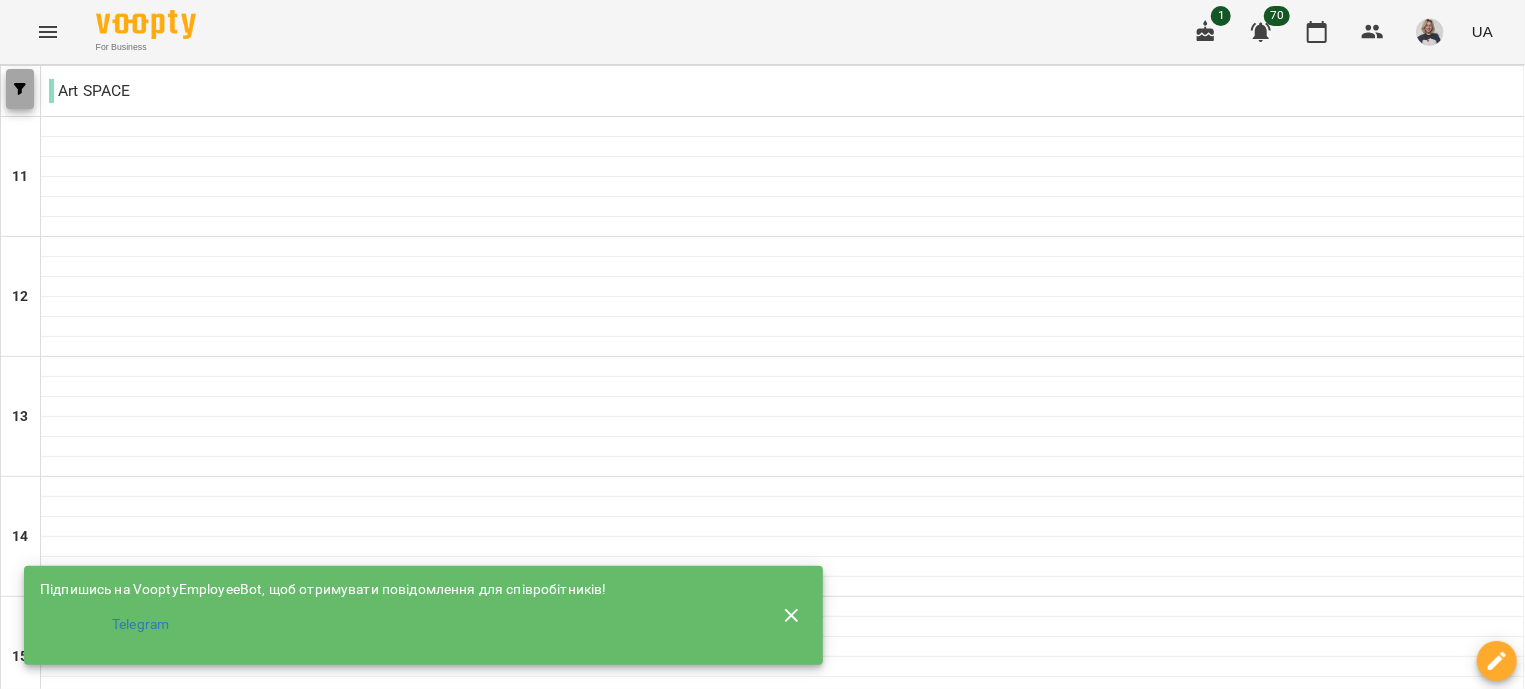 click 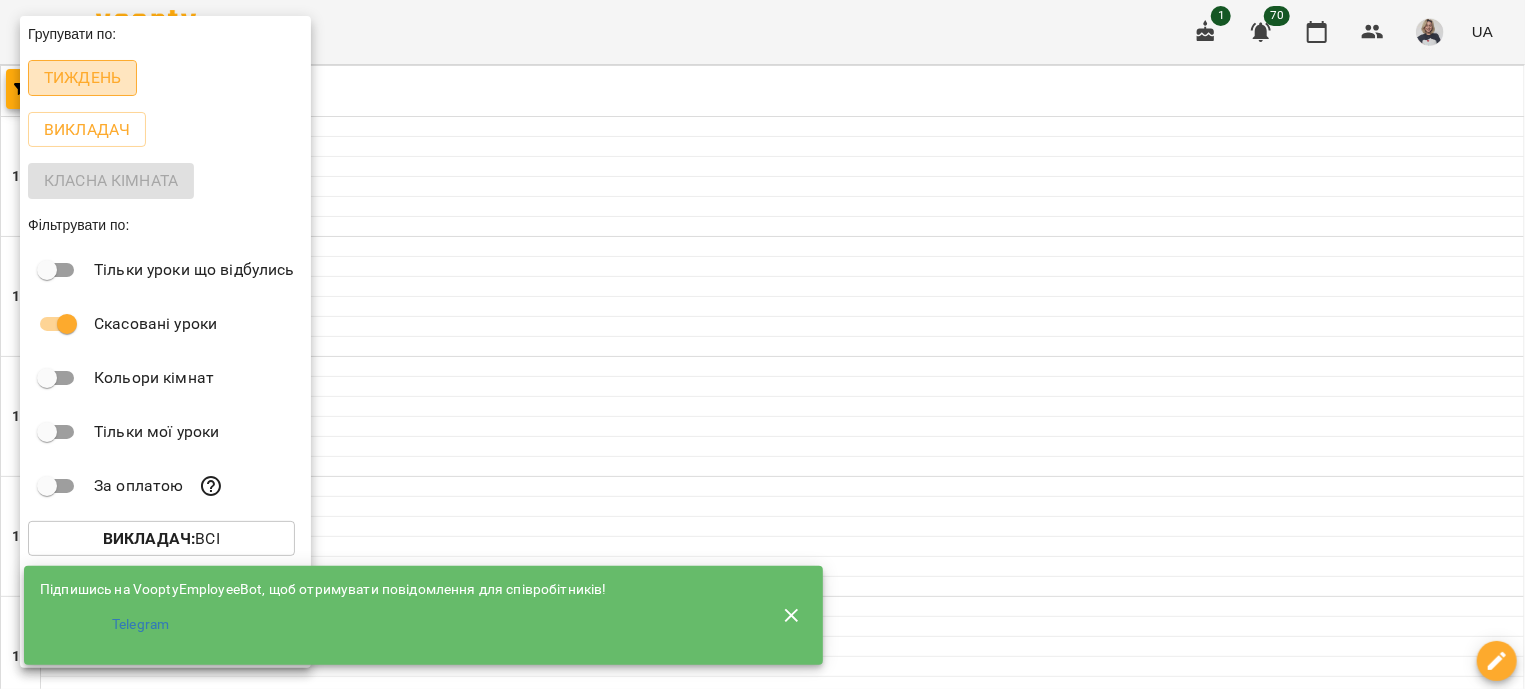 click on "Тиждень" at bounding box center (82, 78) 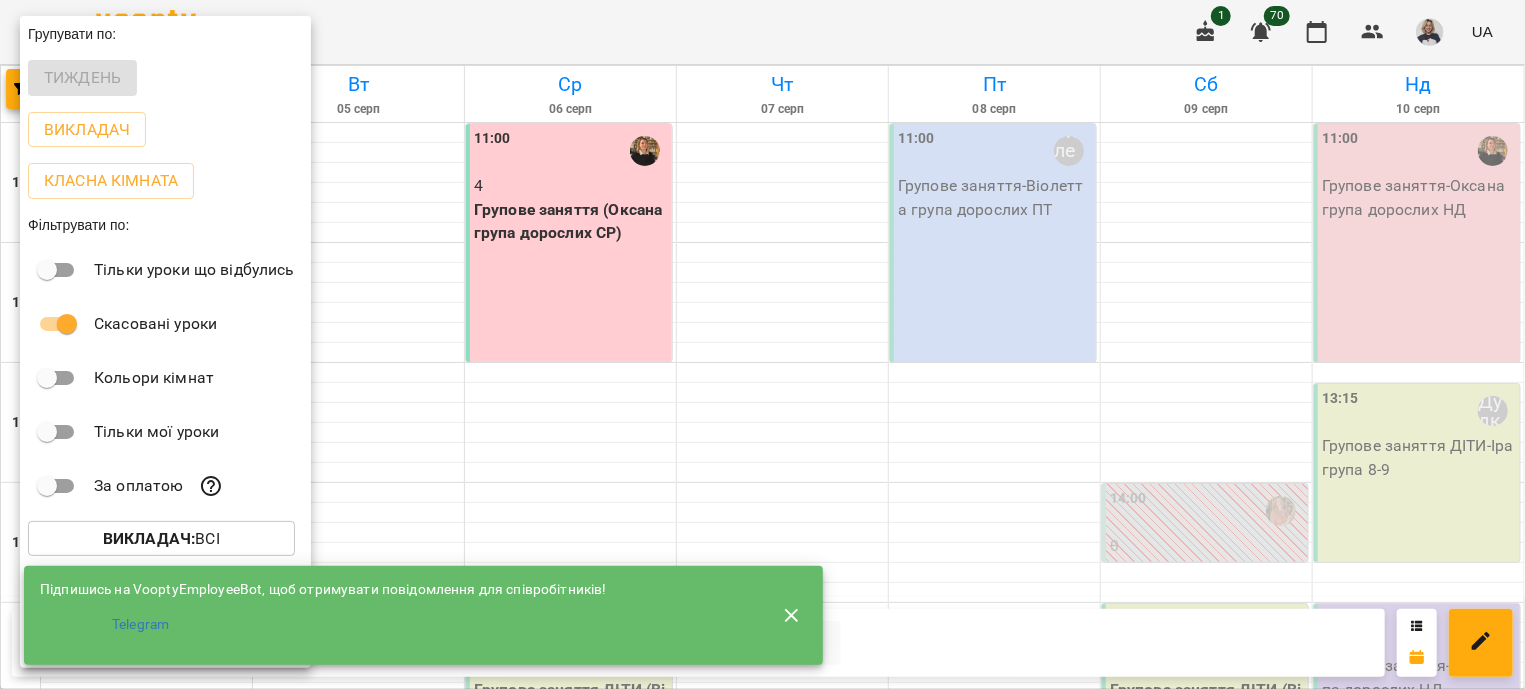 click at bounding box center [762, 344] 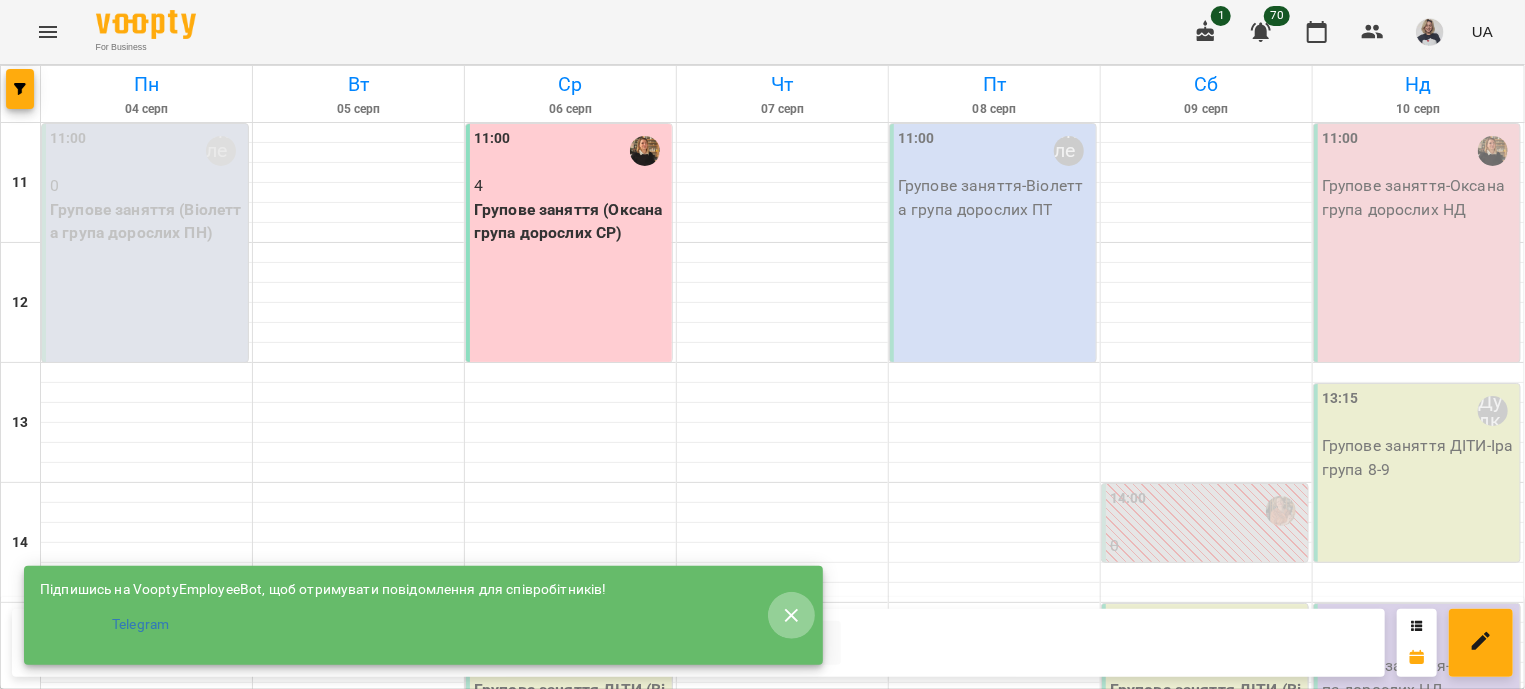click 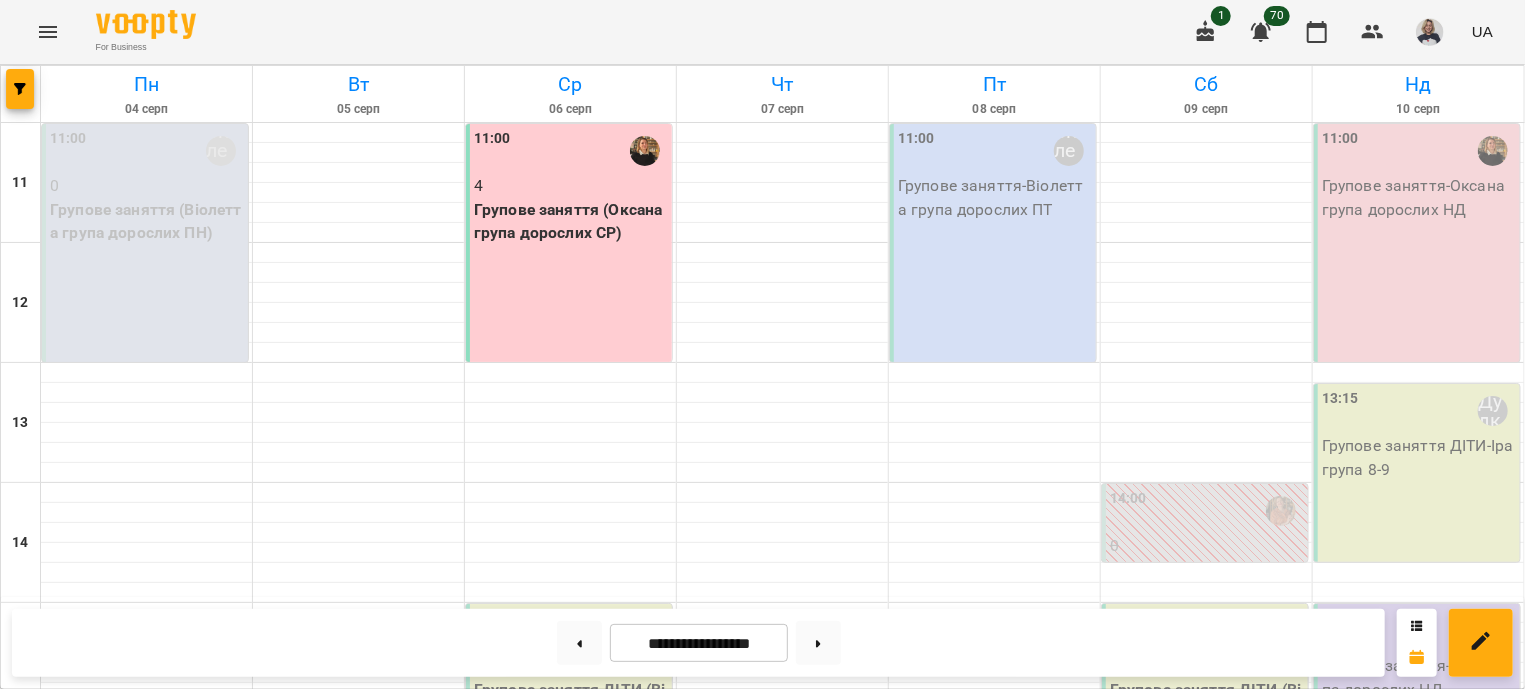 scroll, scrollTop: 121, scrollLeft: 0, axis: vertical 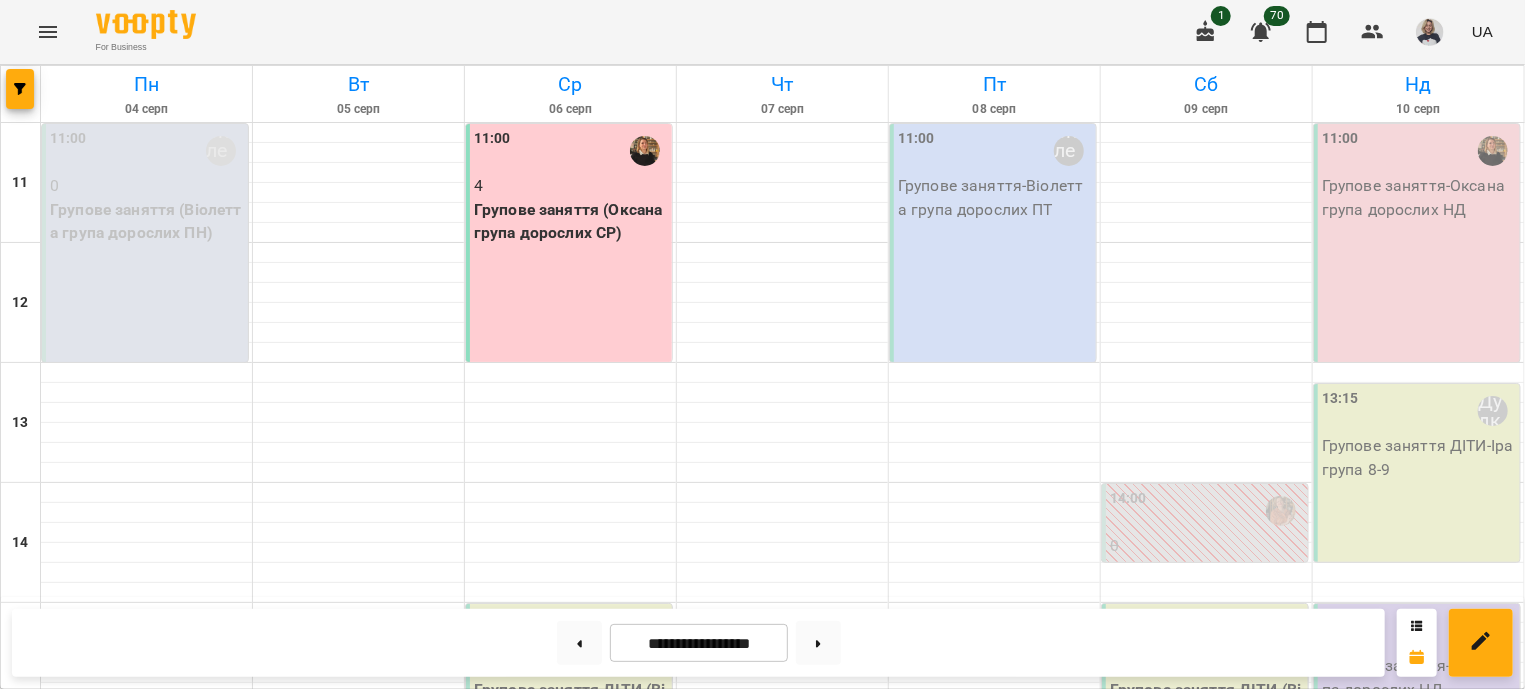 click on "15:00 Поліна Кулик" at bounding box center (571, 631) 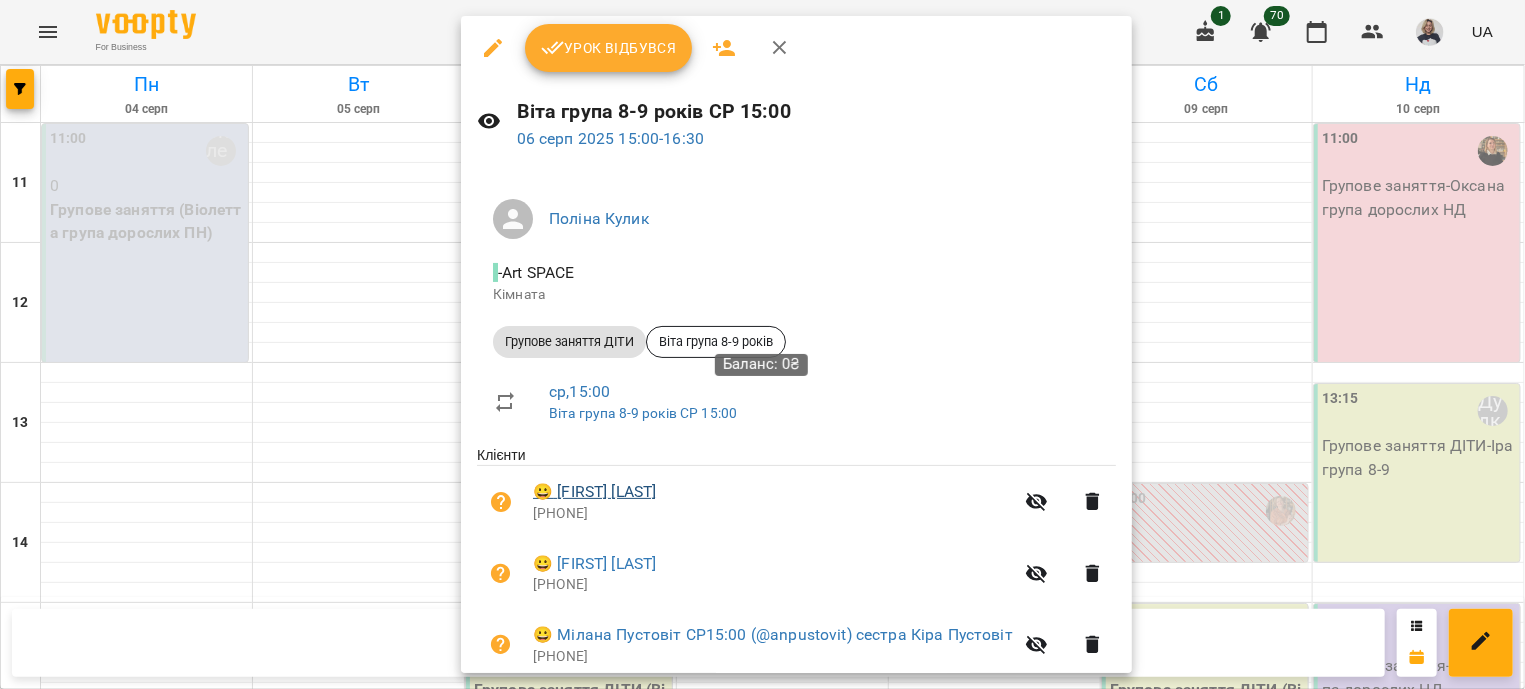 scroll, scrollTop: 235, scrollLeft: 0, axis: vertical 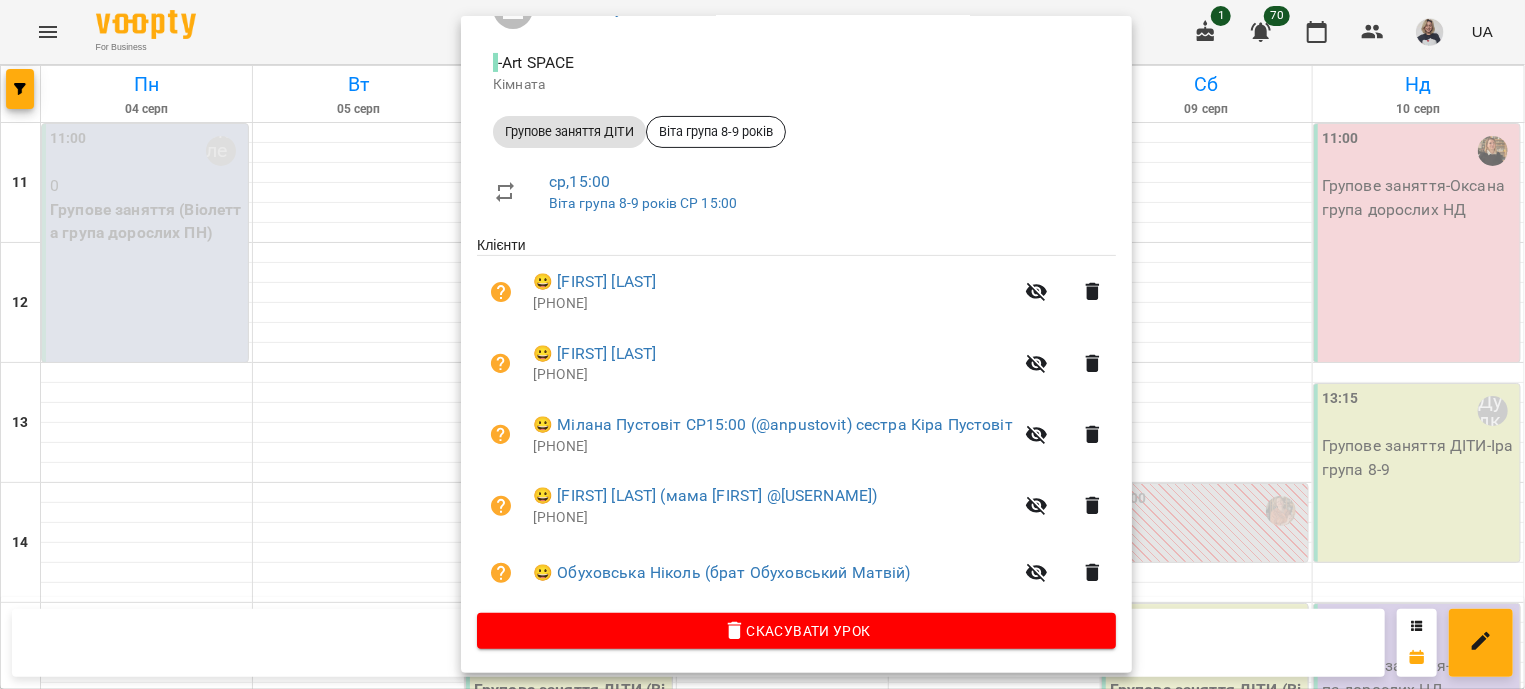 click at bounding box center [762, 344] 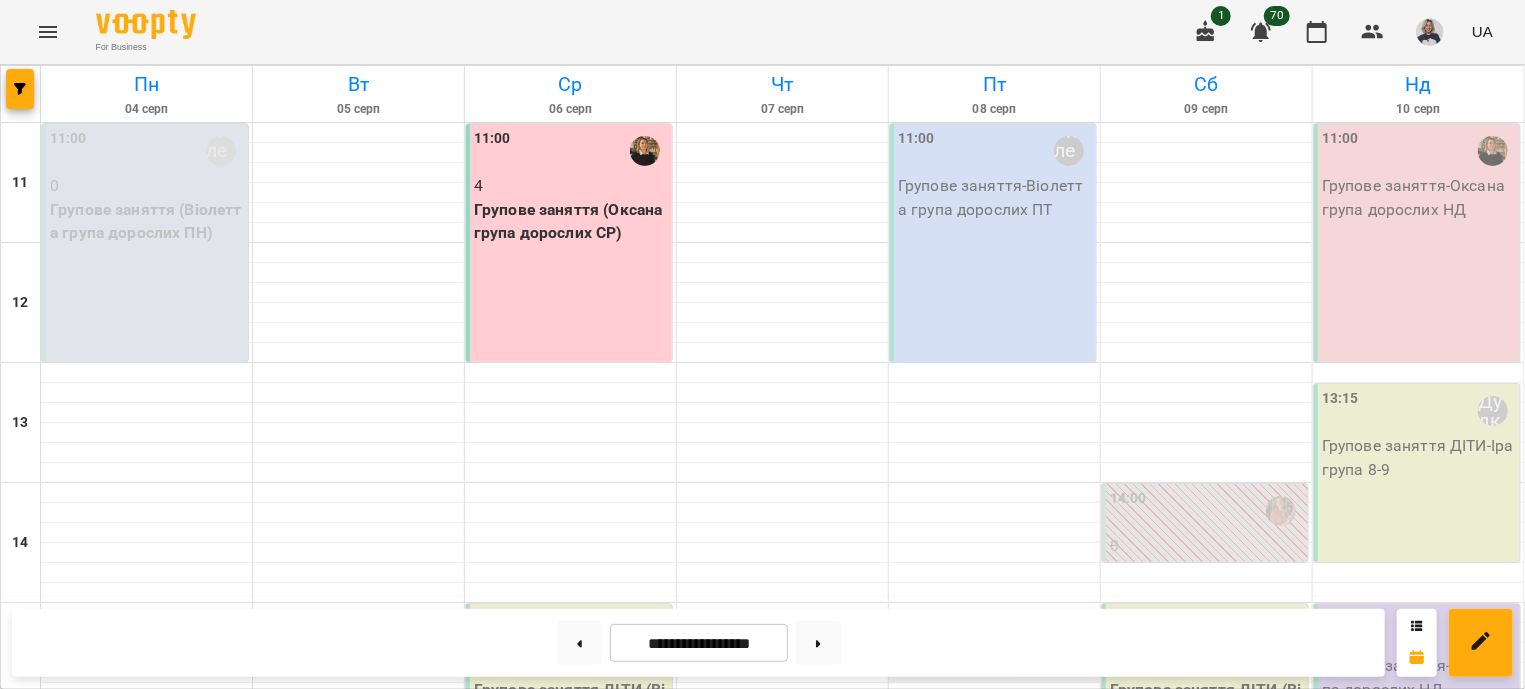 scroll, scrollTop: 604, scrollLeft: 0, axis: vertical 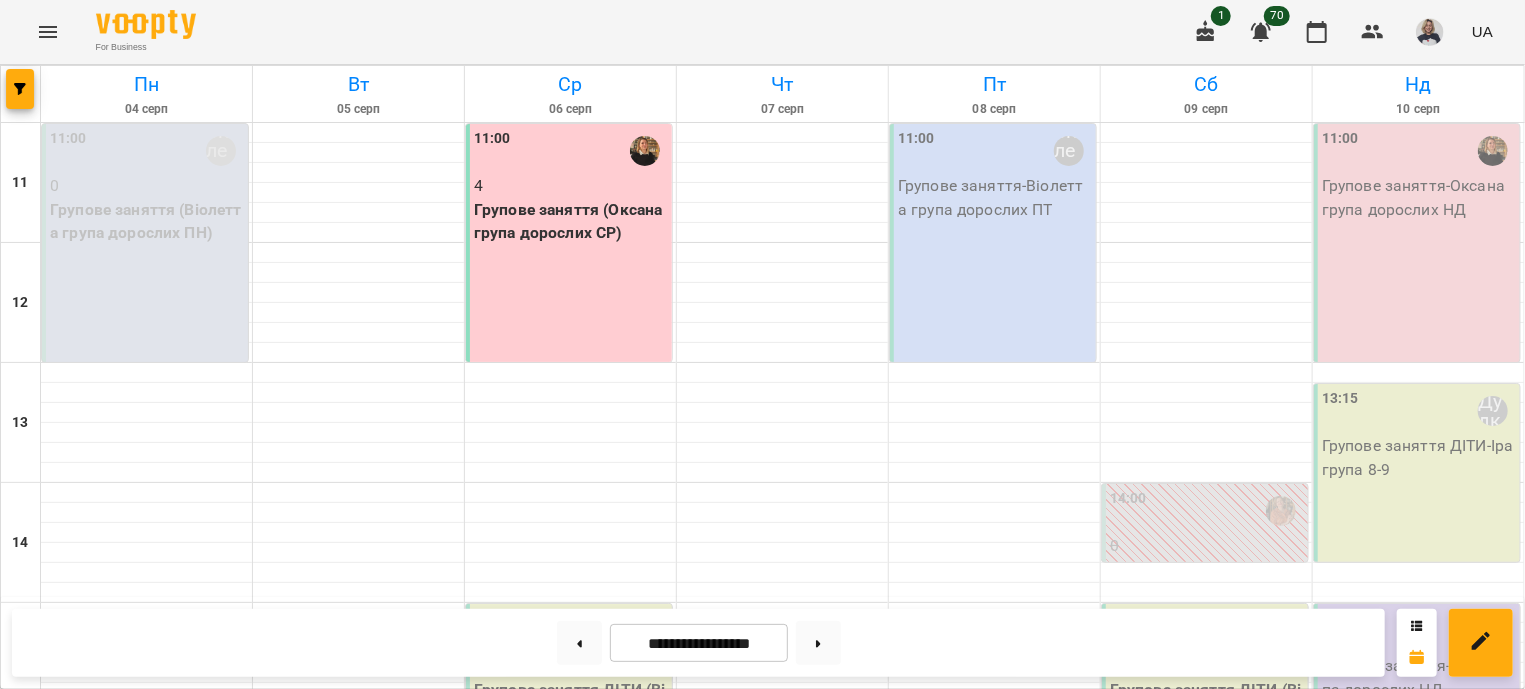 click on "Групове заняття (Оля група дорослих СР)" at bounding box center [571, 1181] 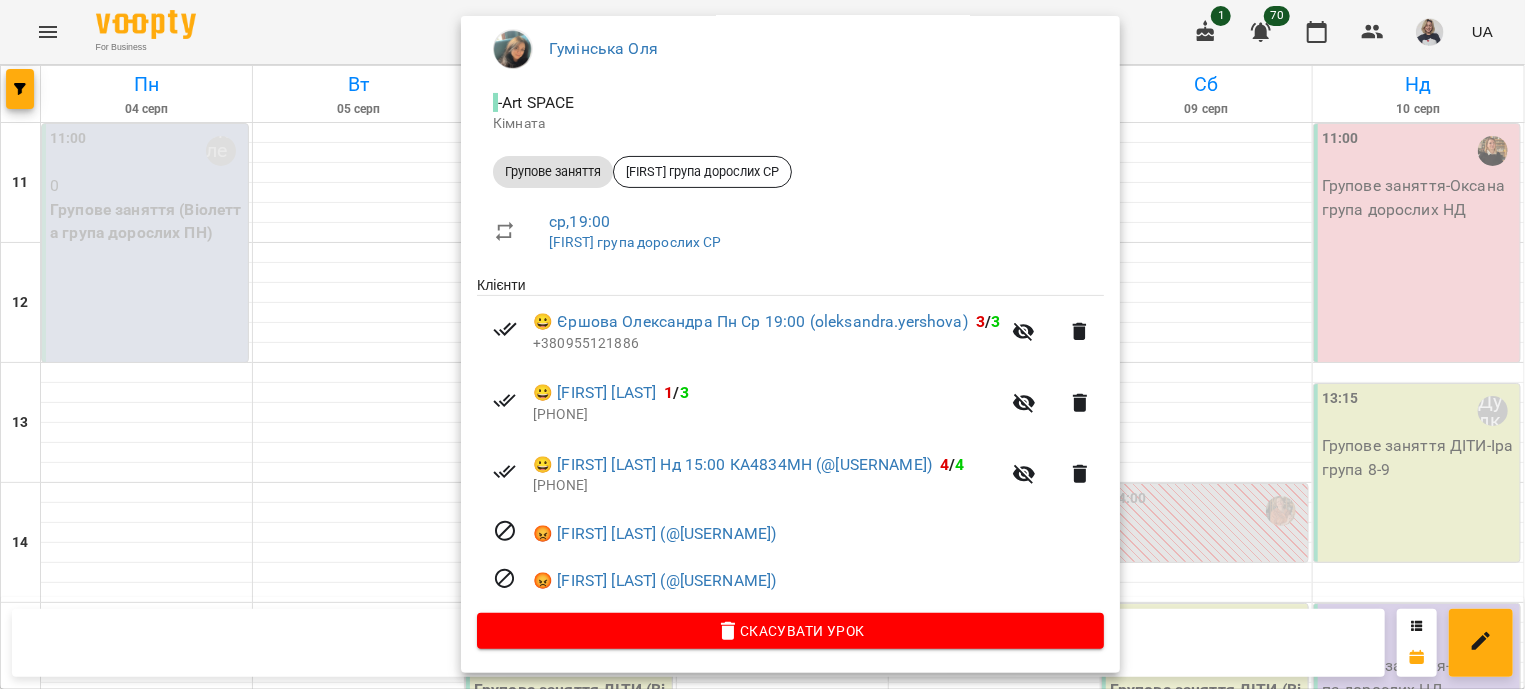scroll, scrollTop: 196, scrollLeft: 0, axis: vertical 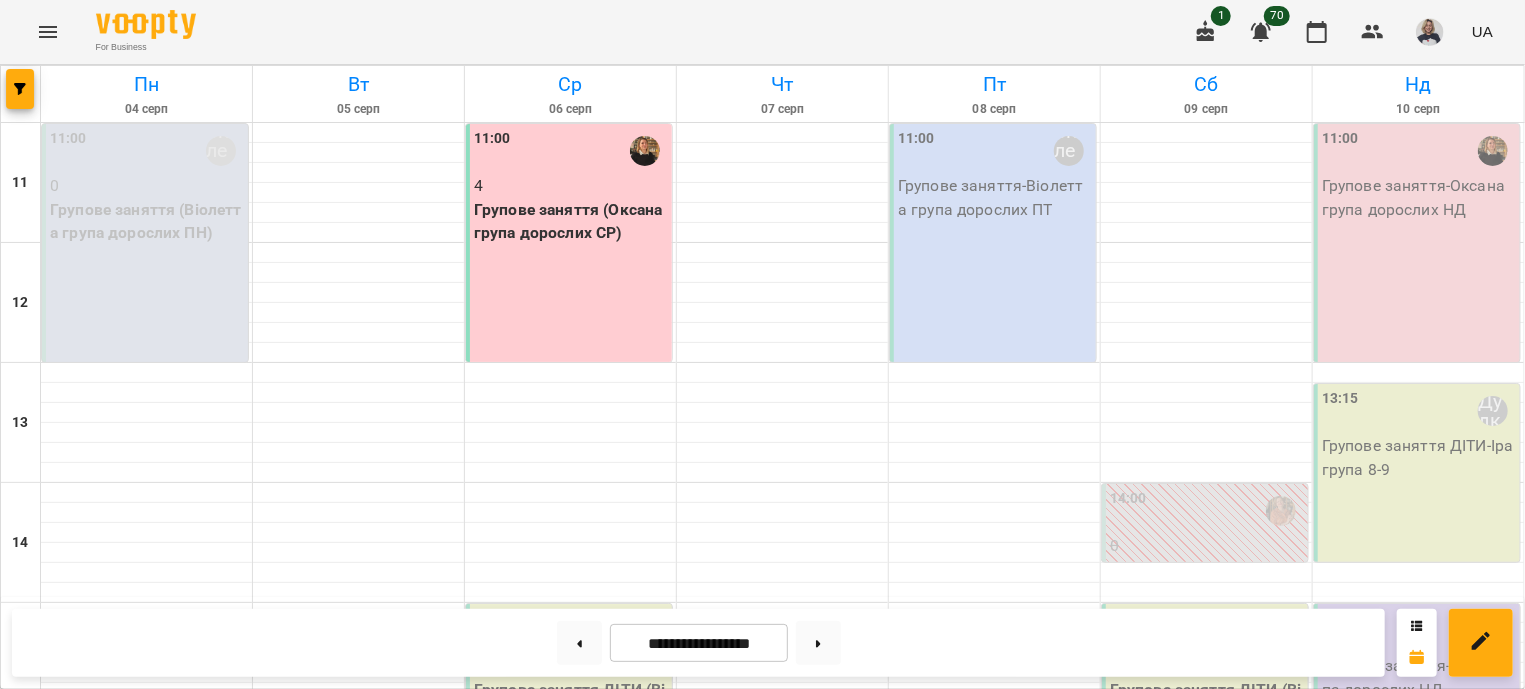 click on "Групове заняття (Настя група дорослих ЧТ)" at bounding box center [783, 1181] 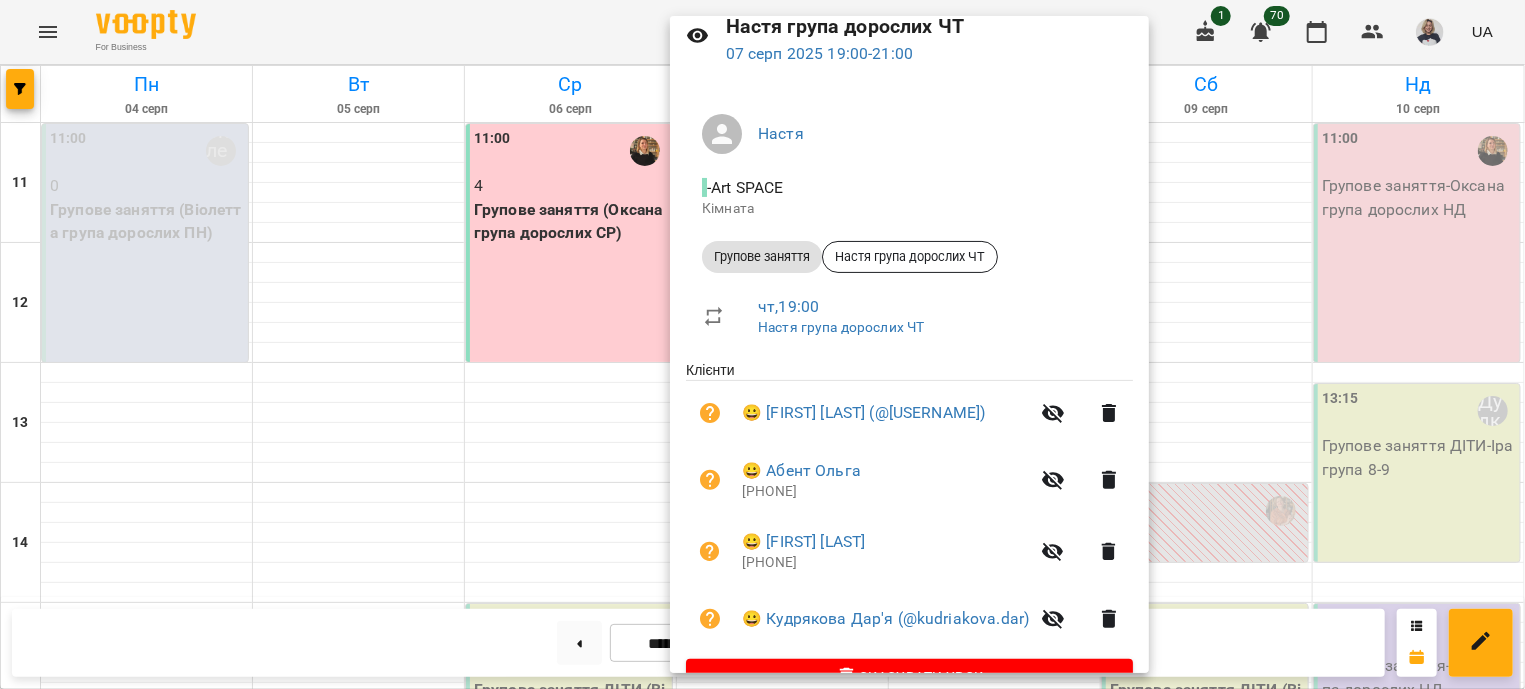 scroll, scrollTop: 120, scrollLeft: 0, axis: vertical 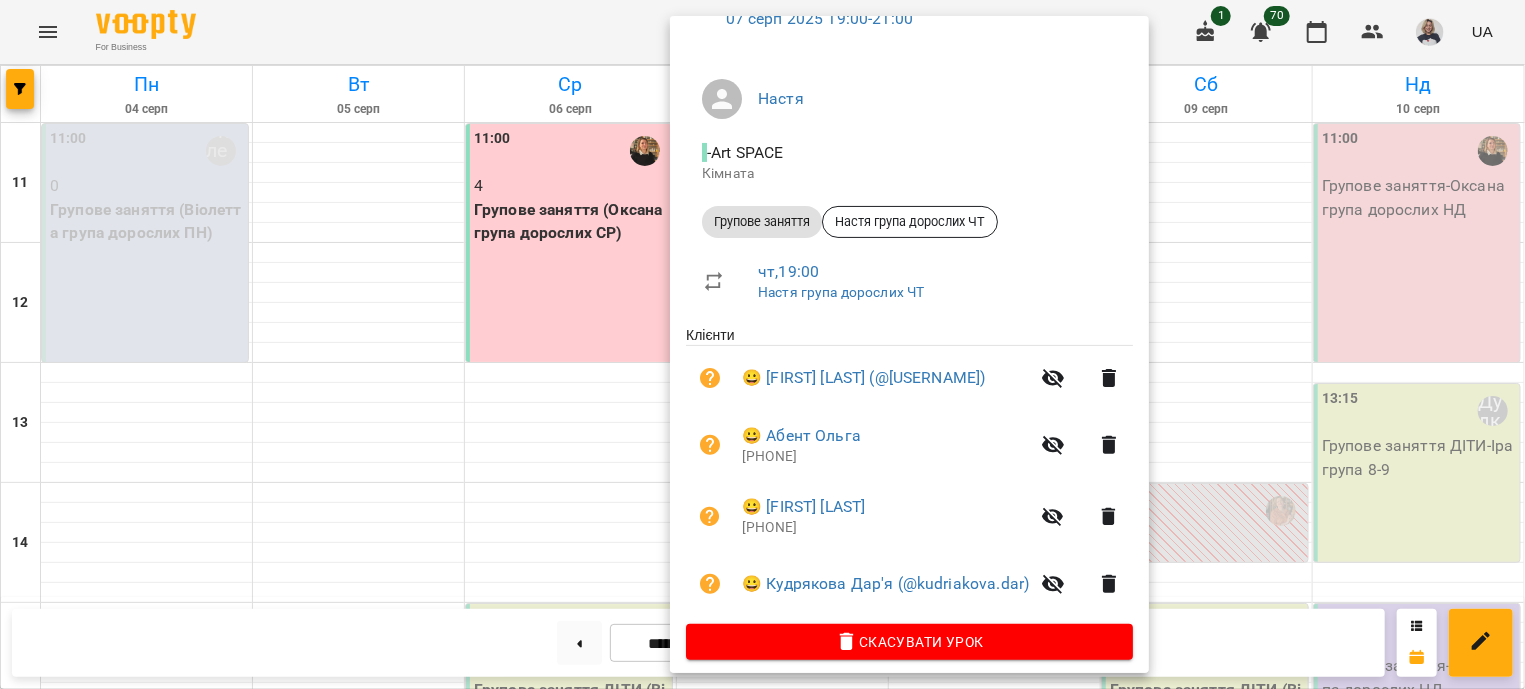click at bounding box center [762, 344] 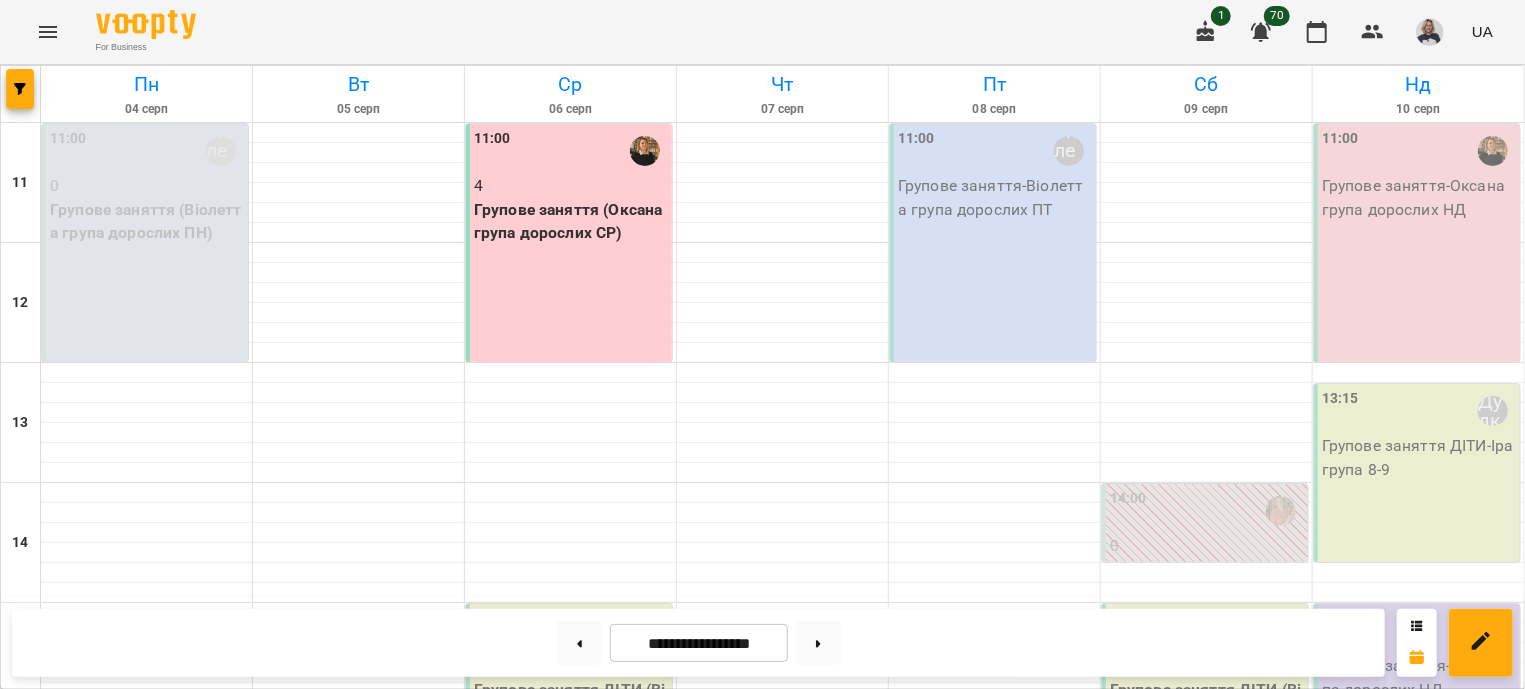 click on "70" at bounding box center (1277, 16) 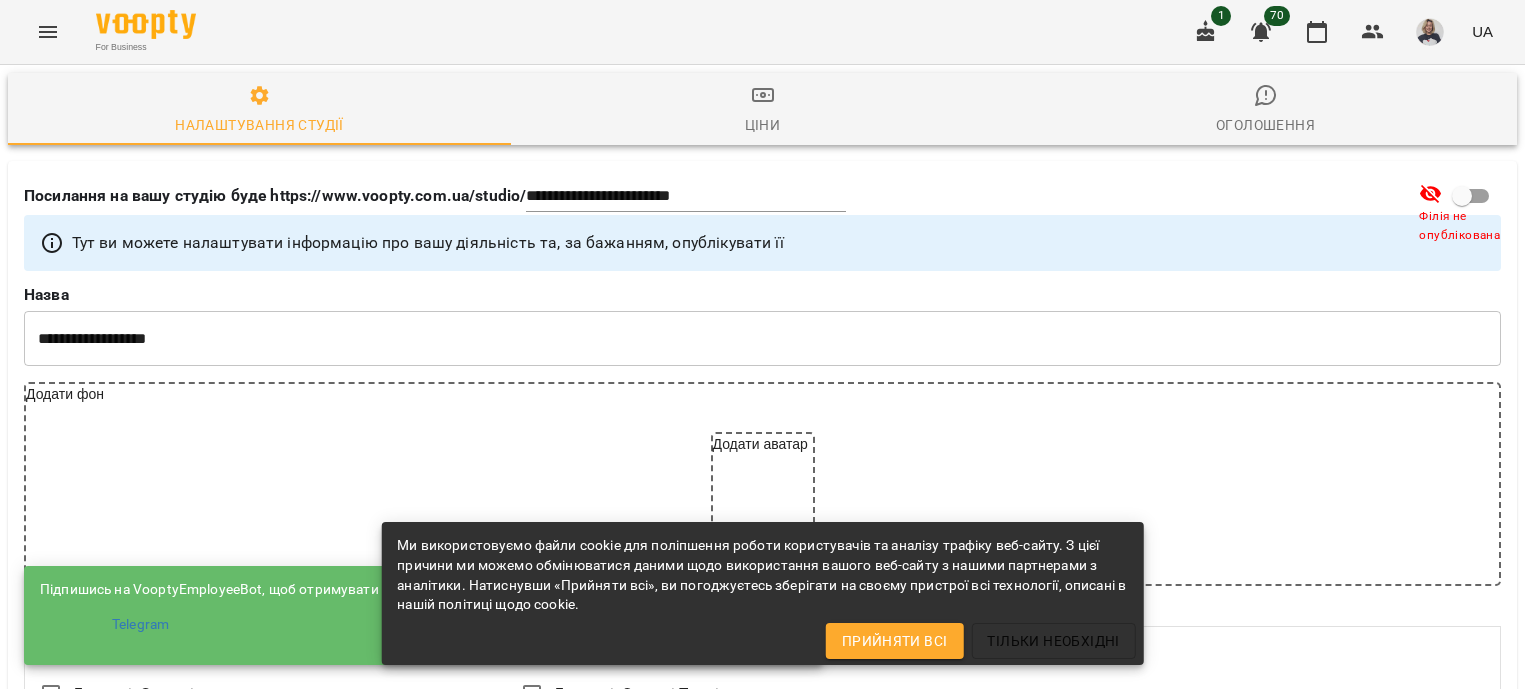 select on "**" 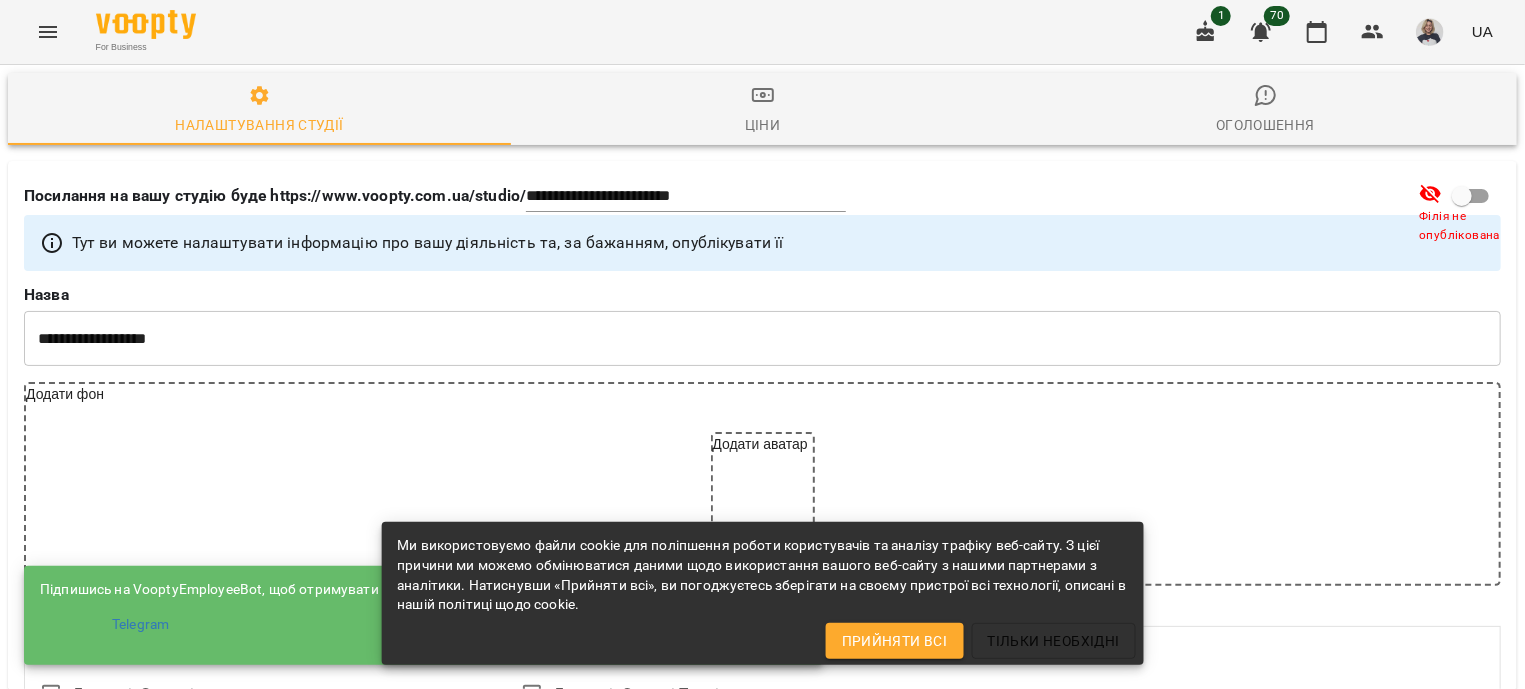 click 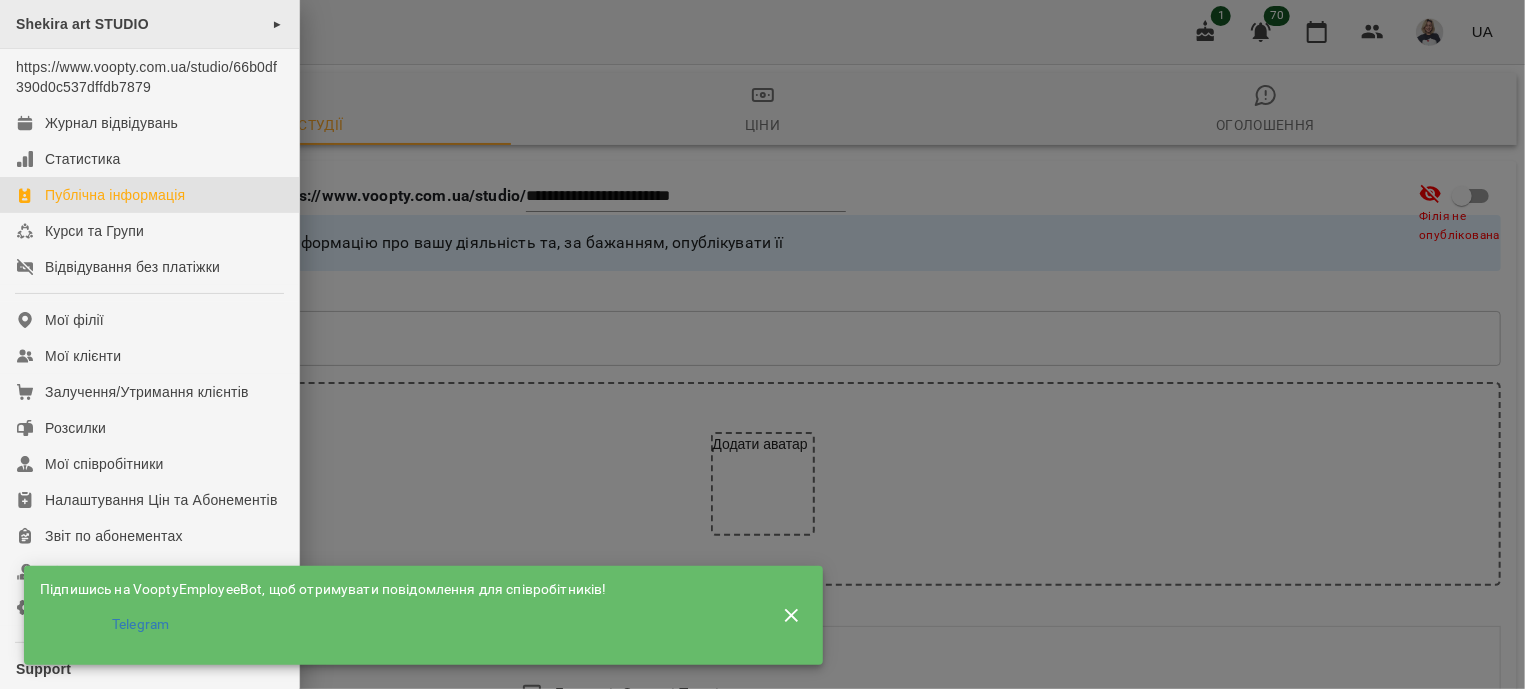 click on "Shekira art STUDIO" at bounding box center (82, 24) 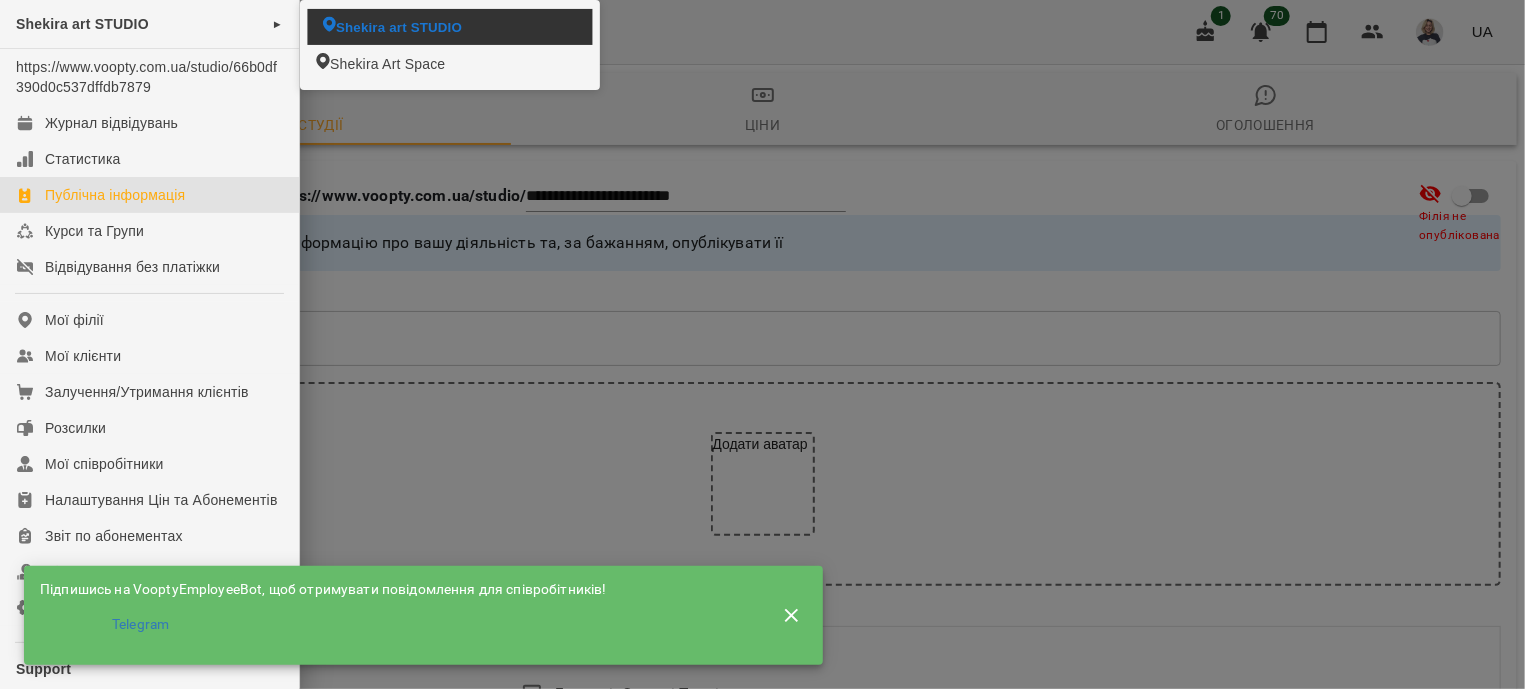 click on "Shekira art STUDIO" at bounding box center (399, 26) 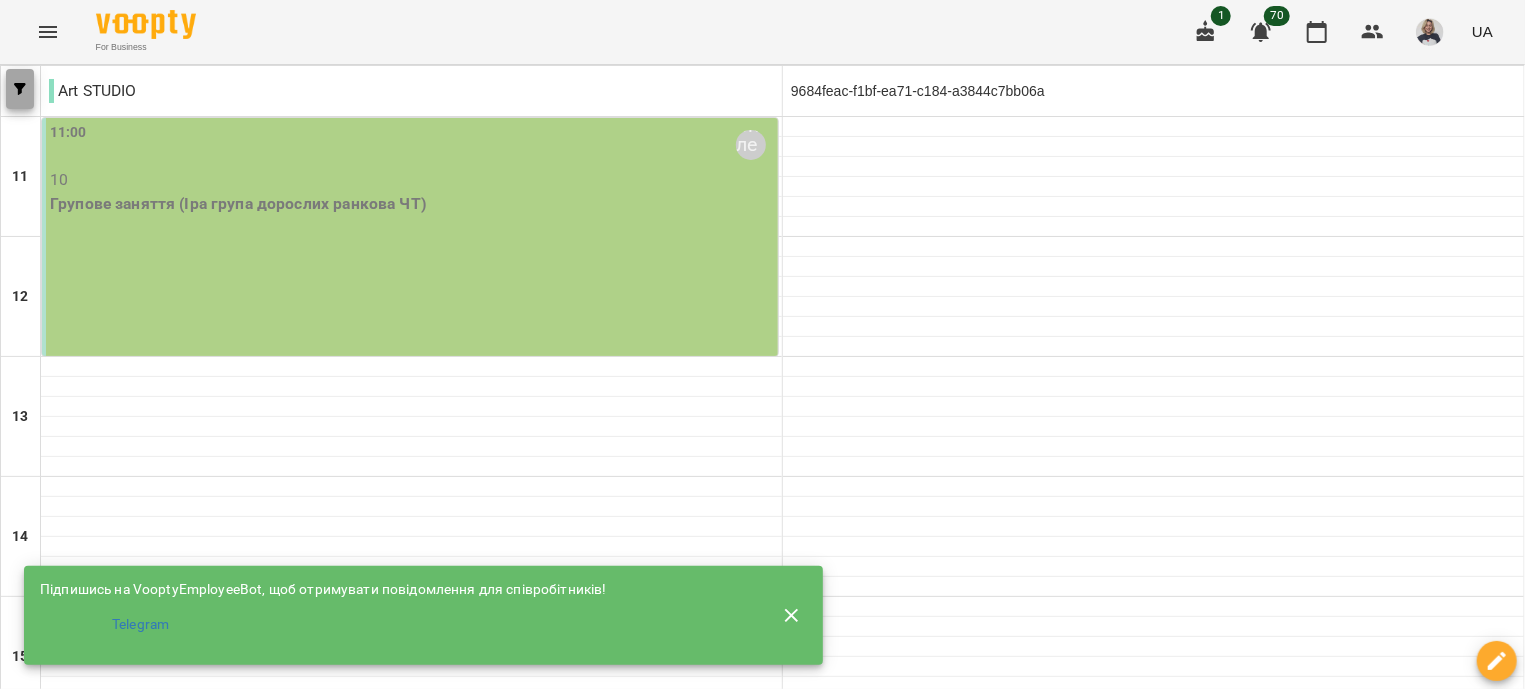 click at bounding box center [20, 89] 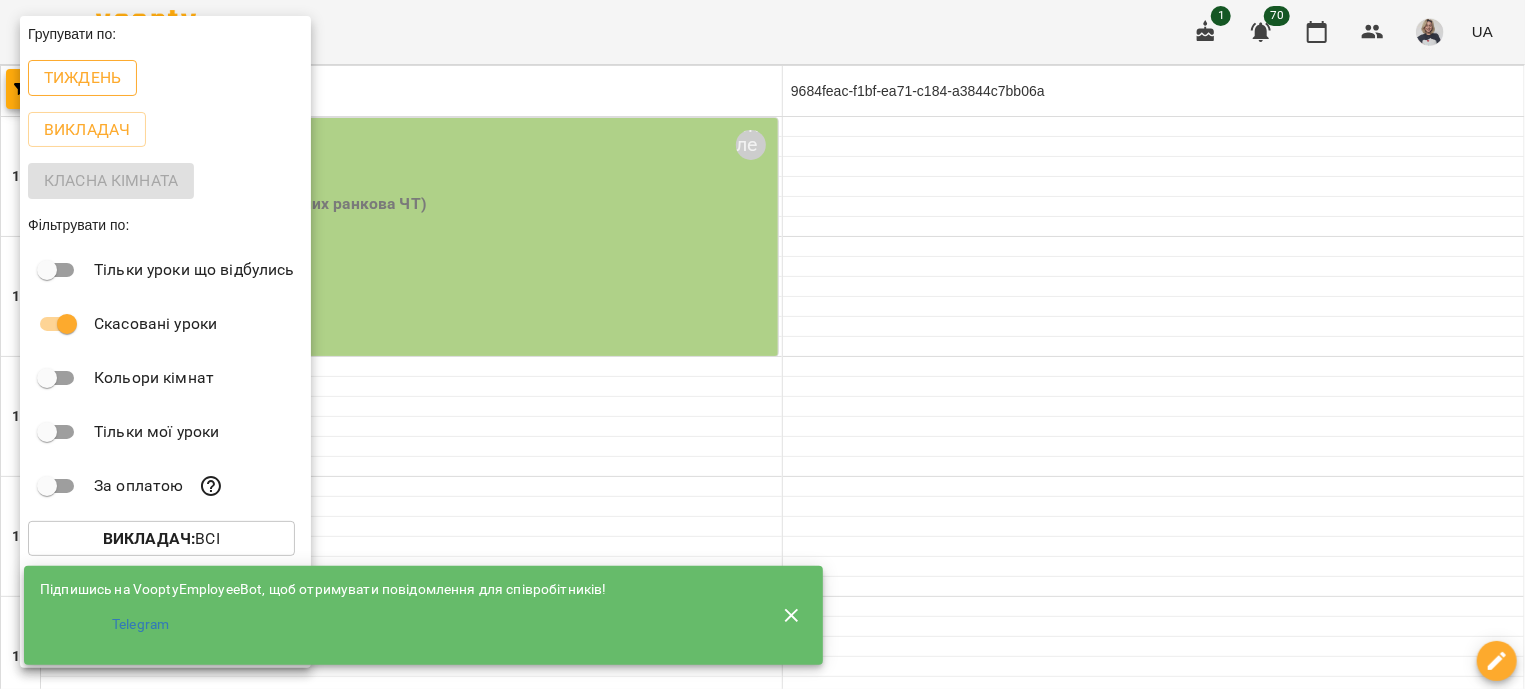 click on "Тиждень" at bounding box center [82, 78] 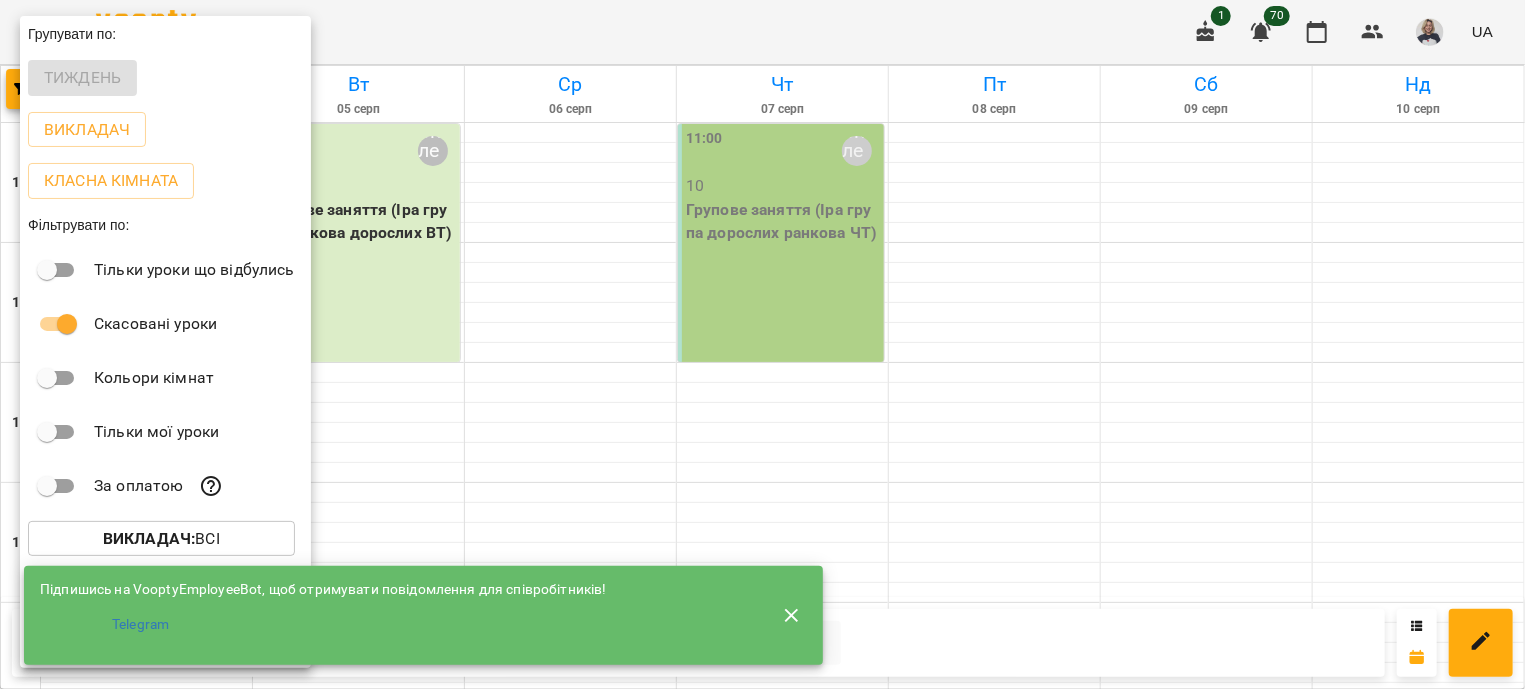 click at bounding box center (762, 344) 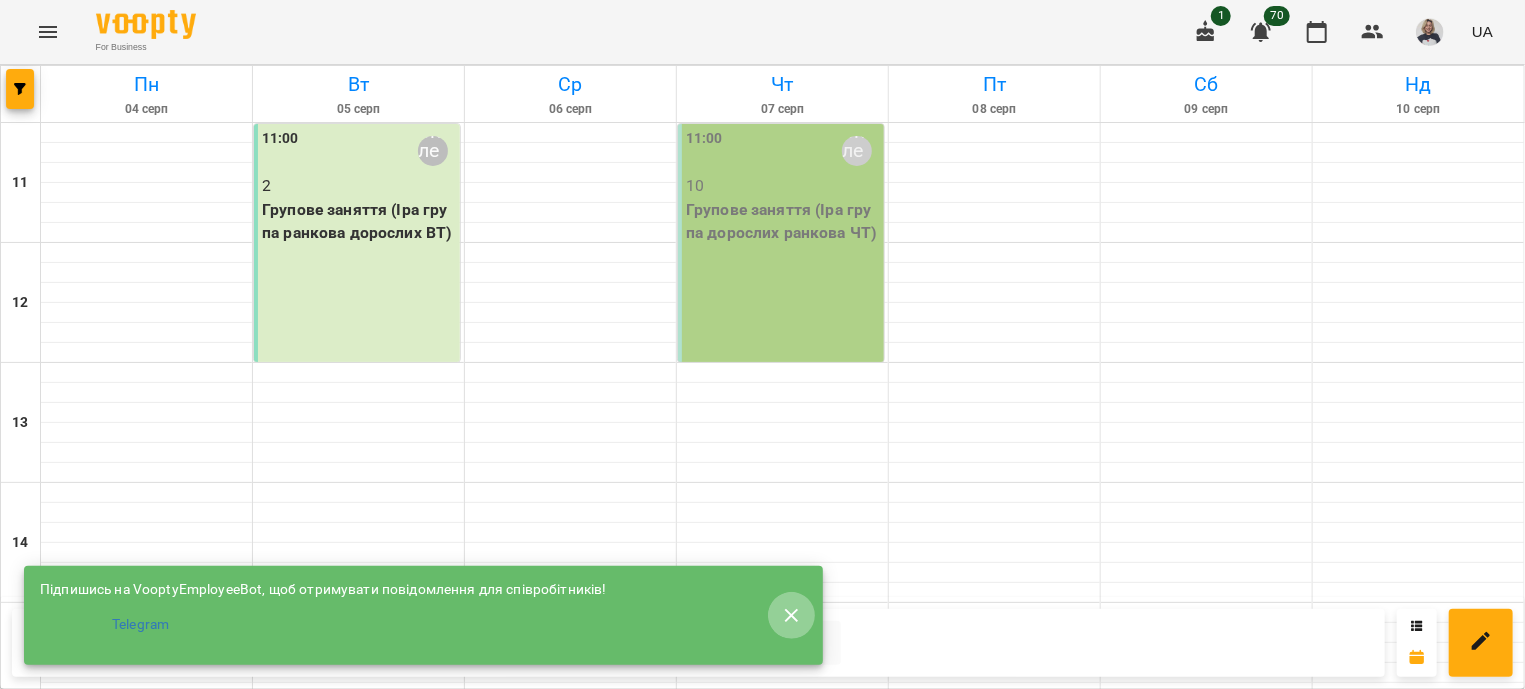 click 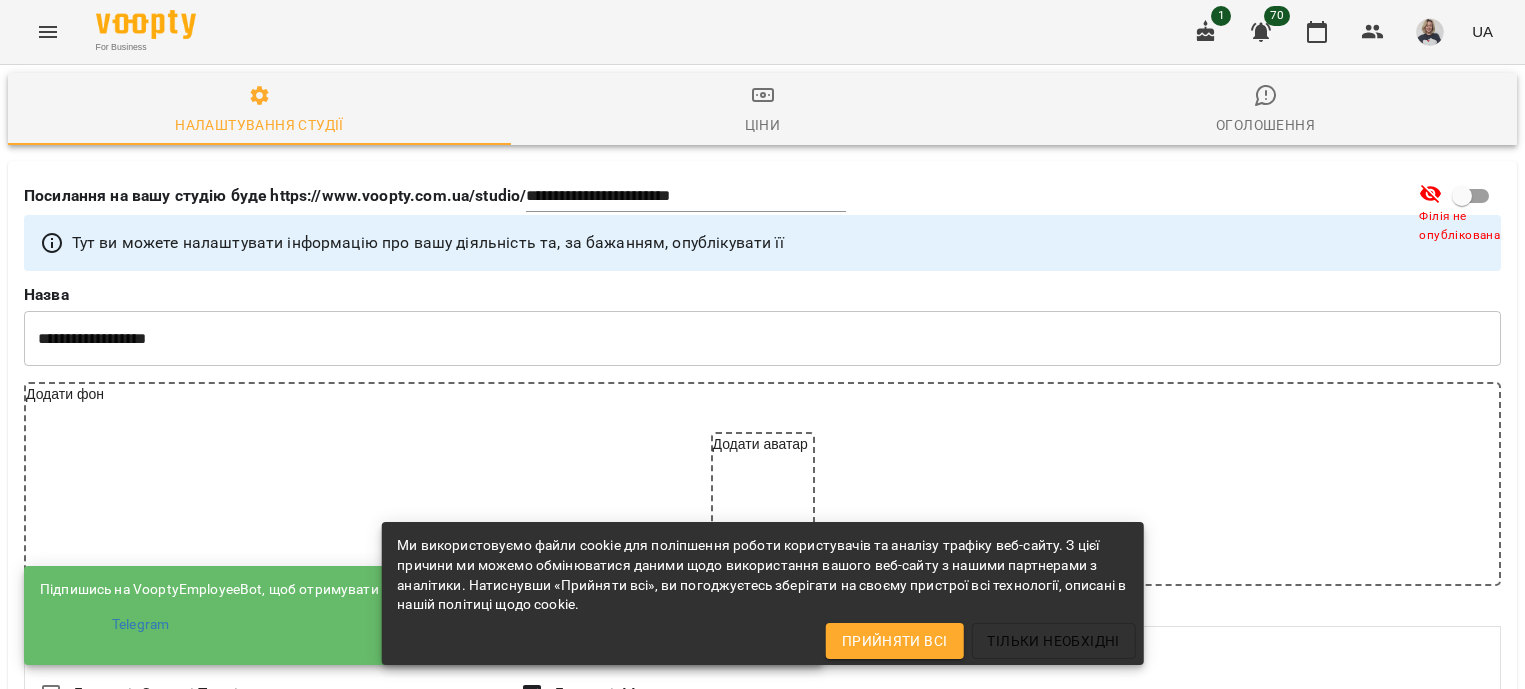 select on "**" 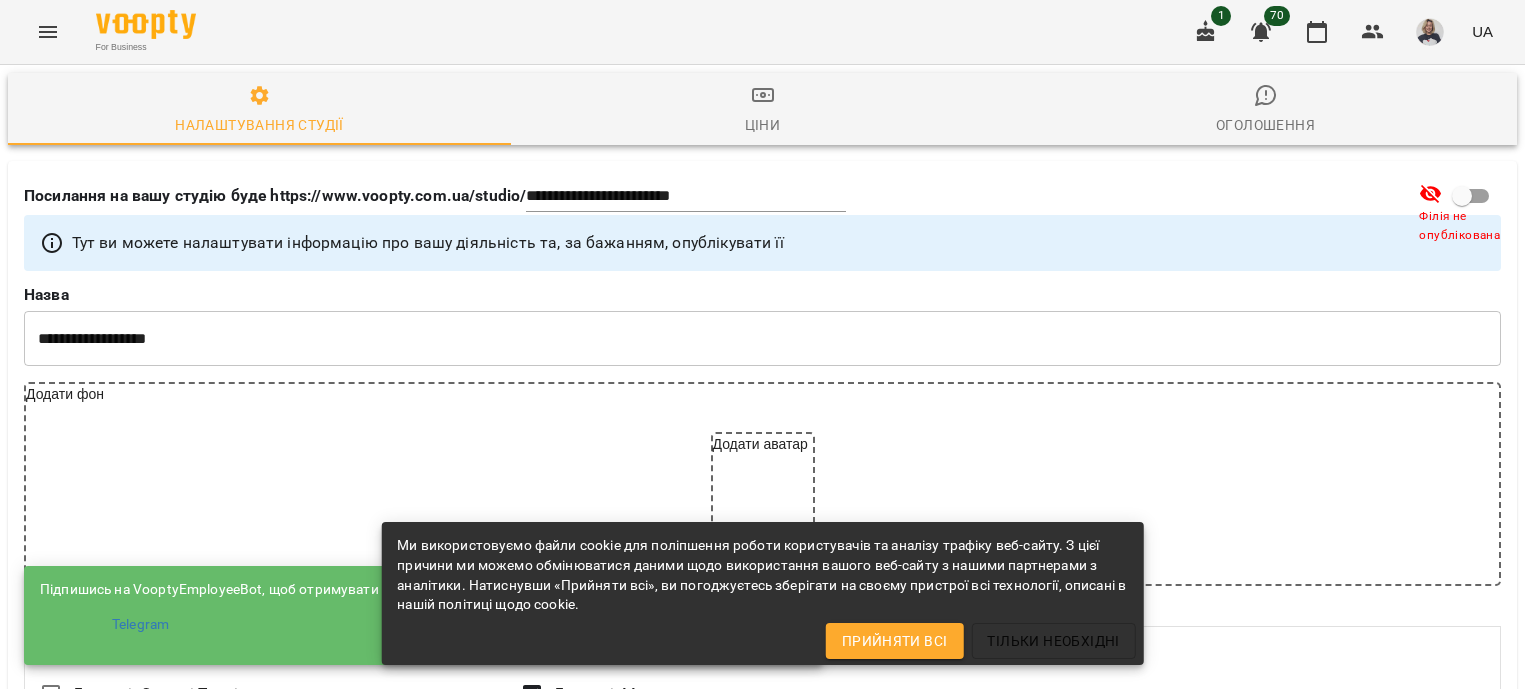scroll, scrollTop: 0, scrollLeft: 0, axis: both 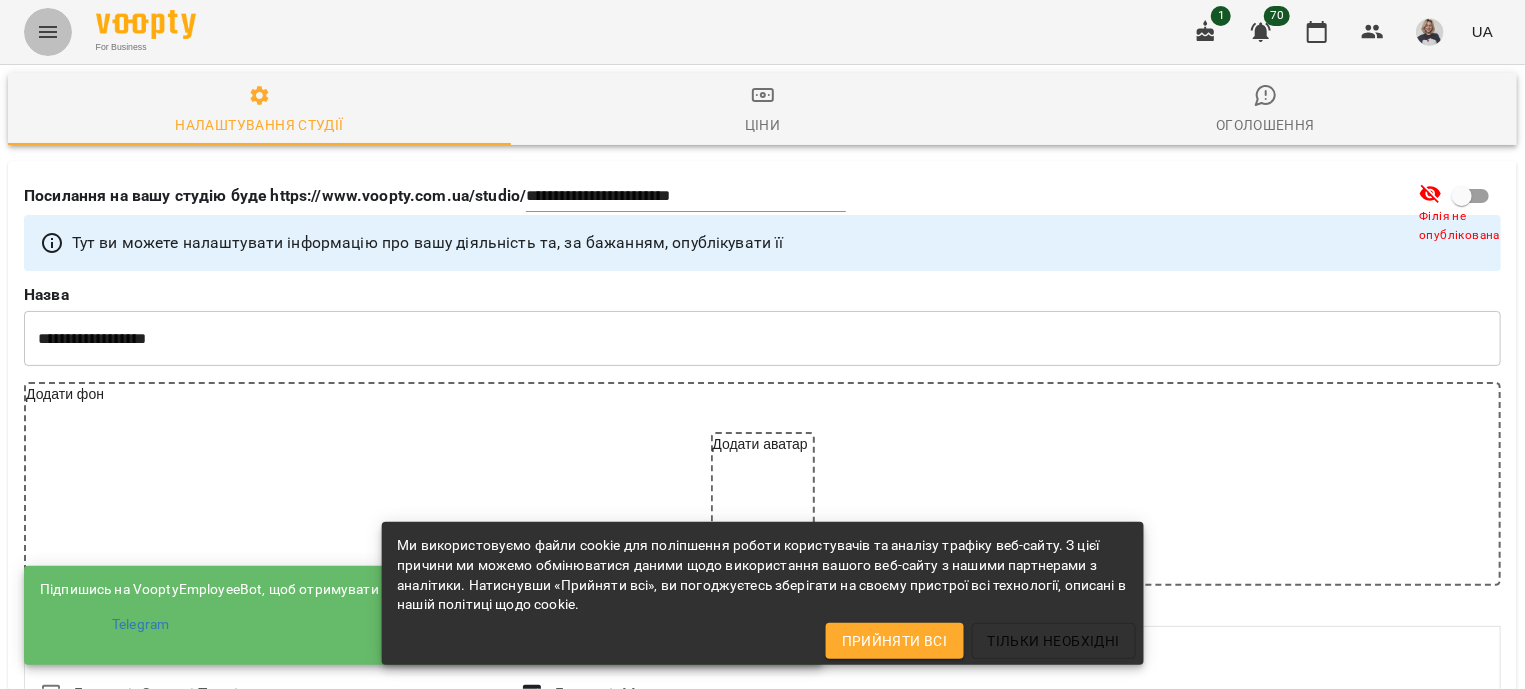 click 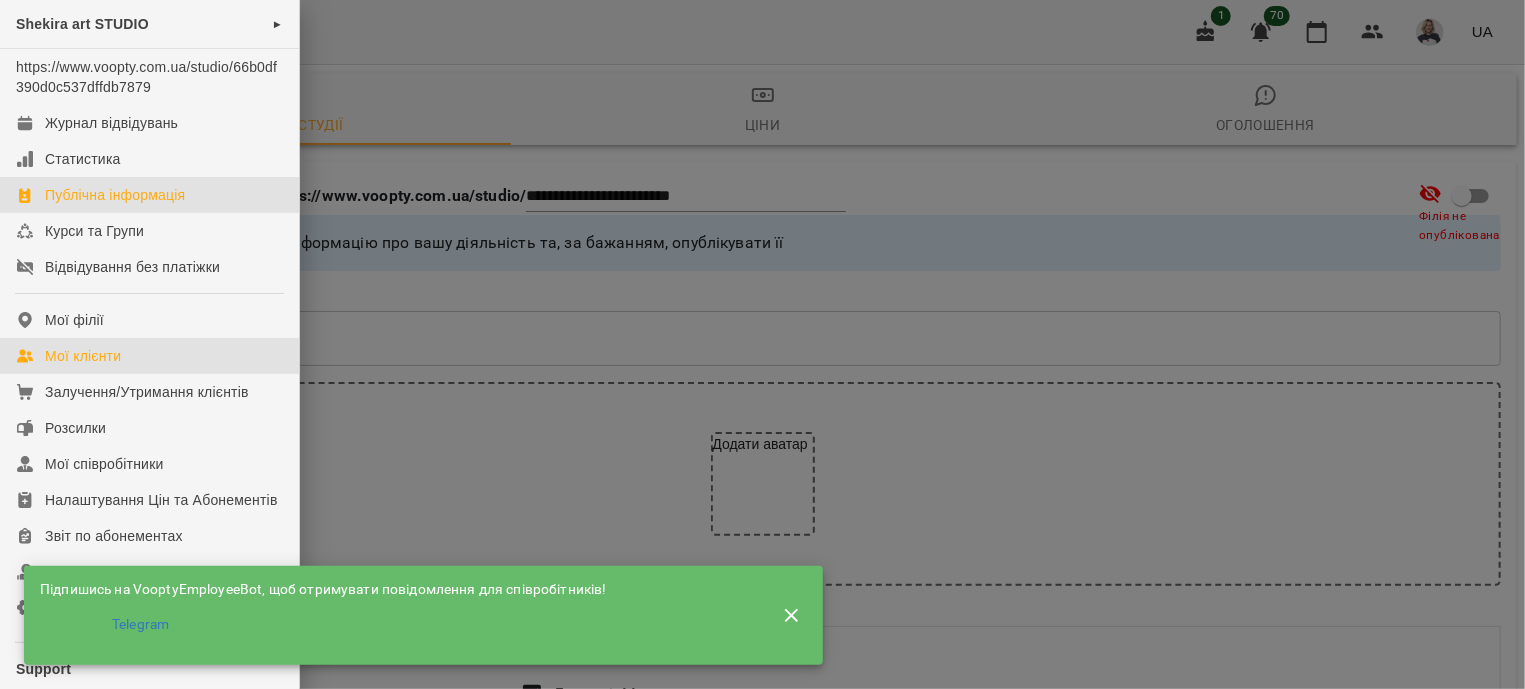 click on "Мої клієнти" at bounding box center [149, 356] 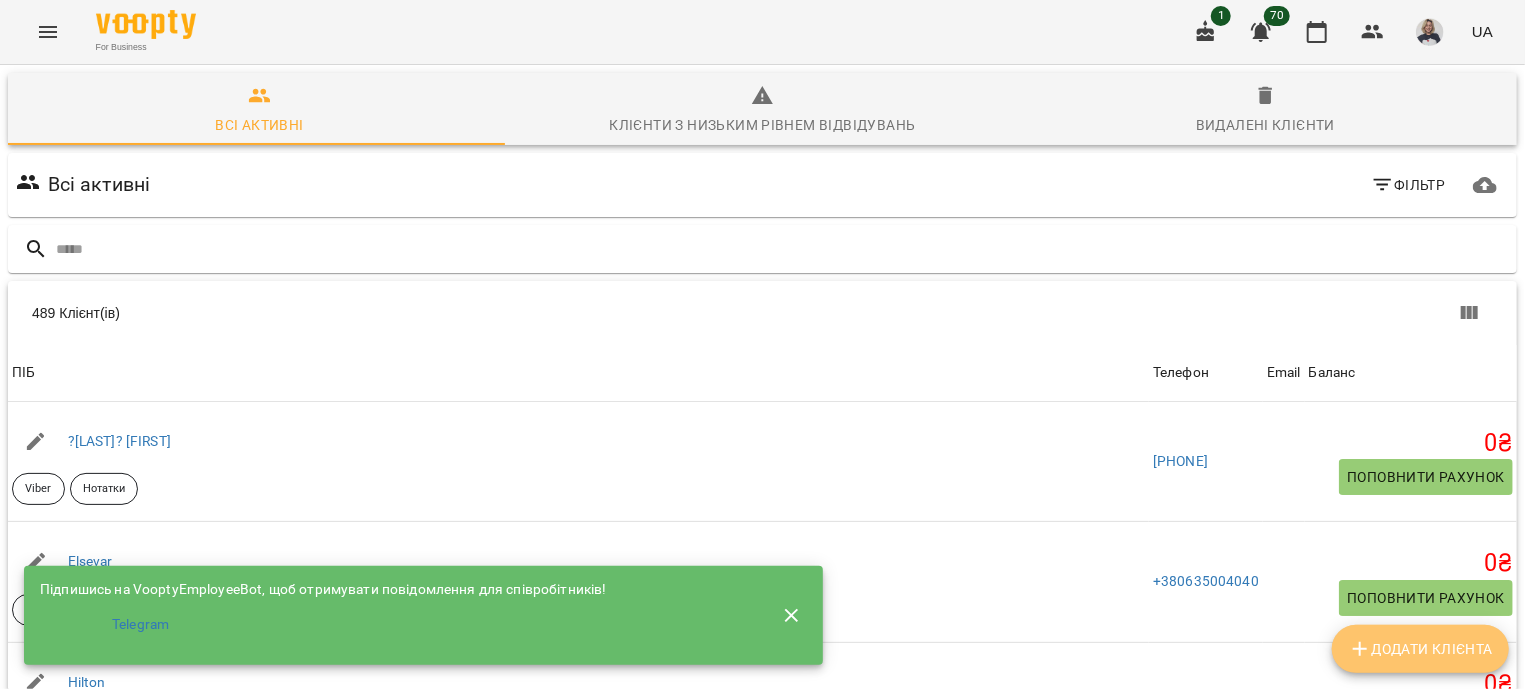click on "Додати клієнта" at bounding box center [1420, 649] 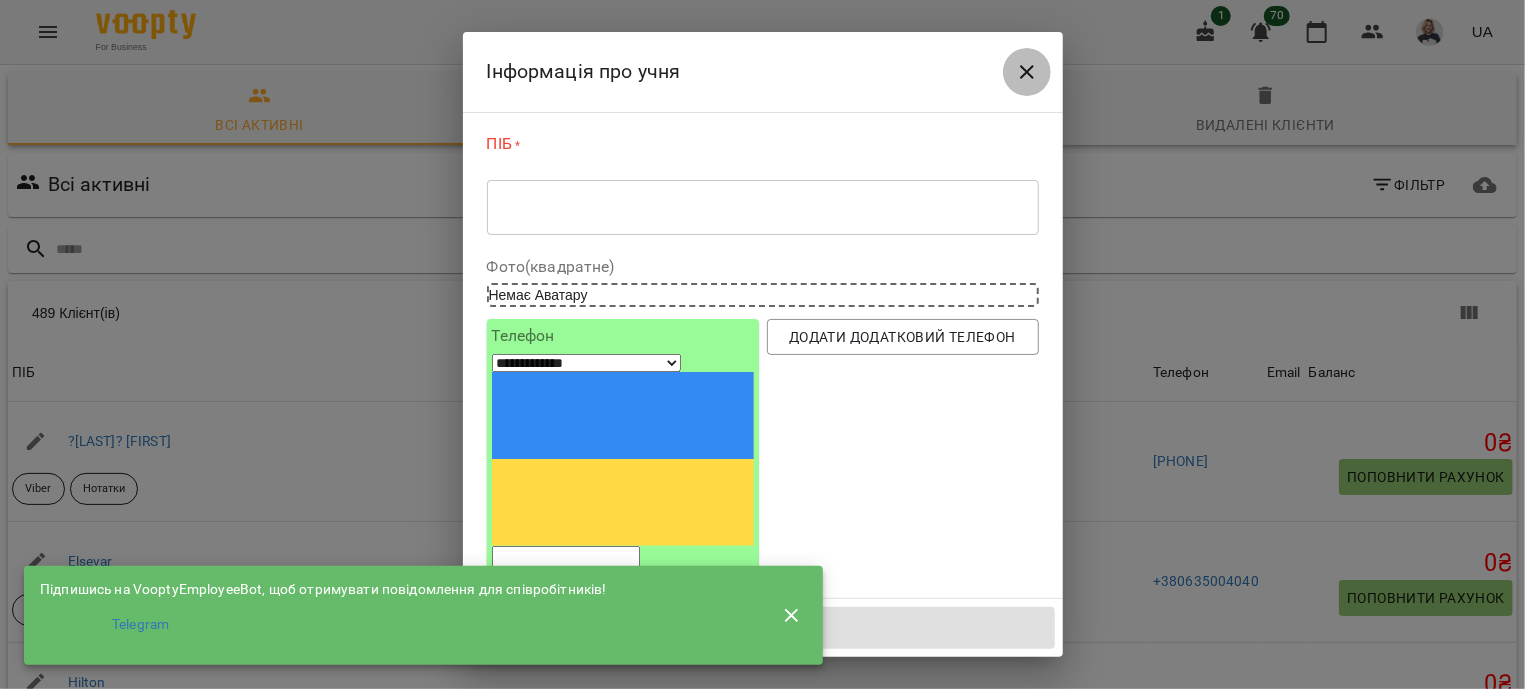 click 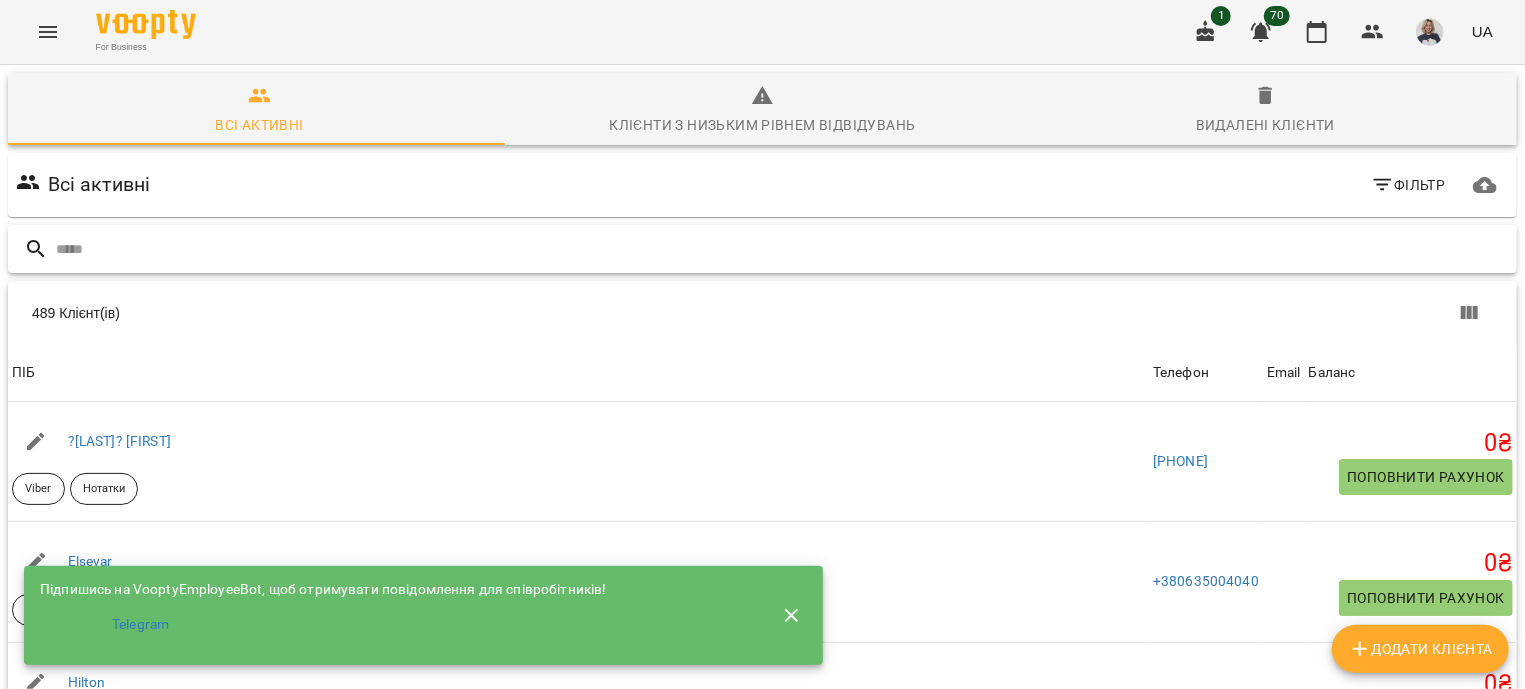 click at bounding box center [782, 249] 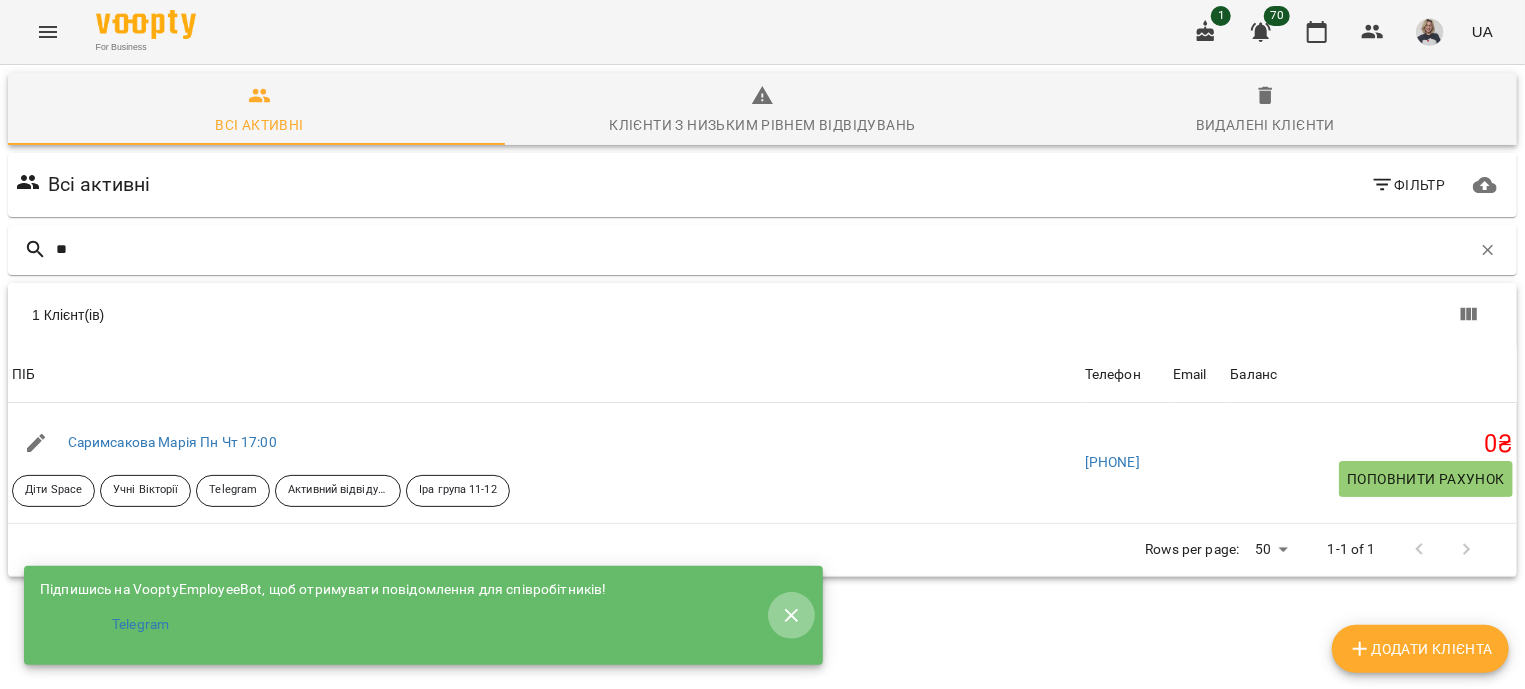 click 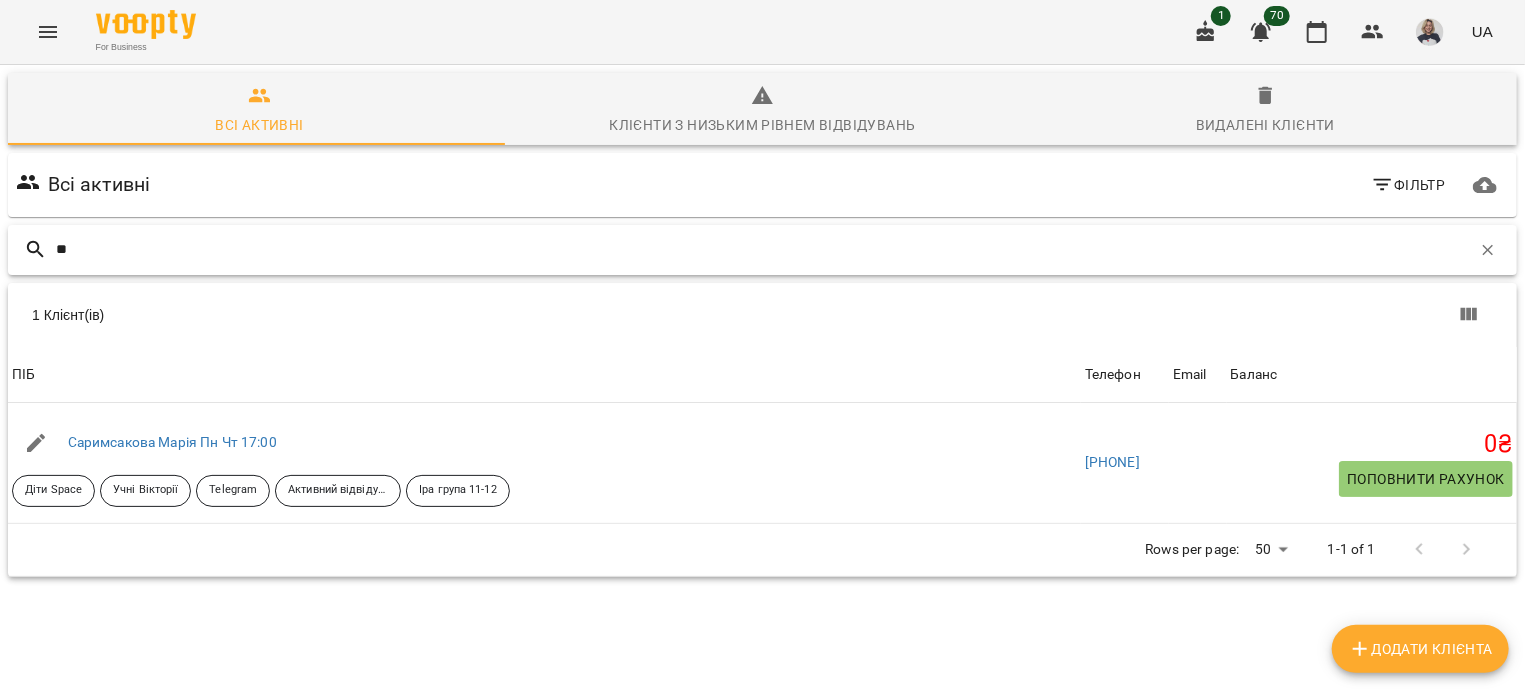 click on "**" at bounding box center (763, 249) 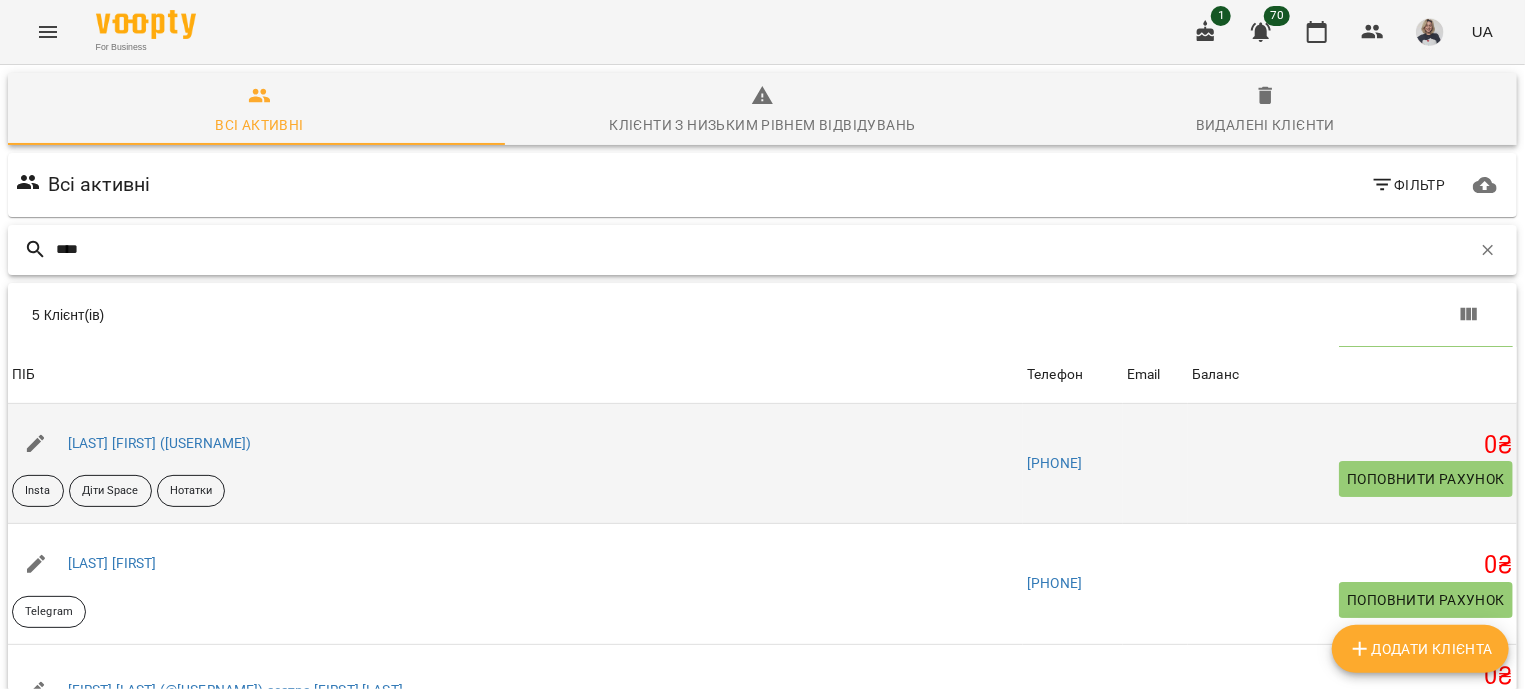 scroll, scrollTop: 141, scrollLeft: 0, axis: vertical 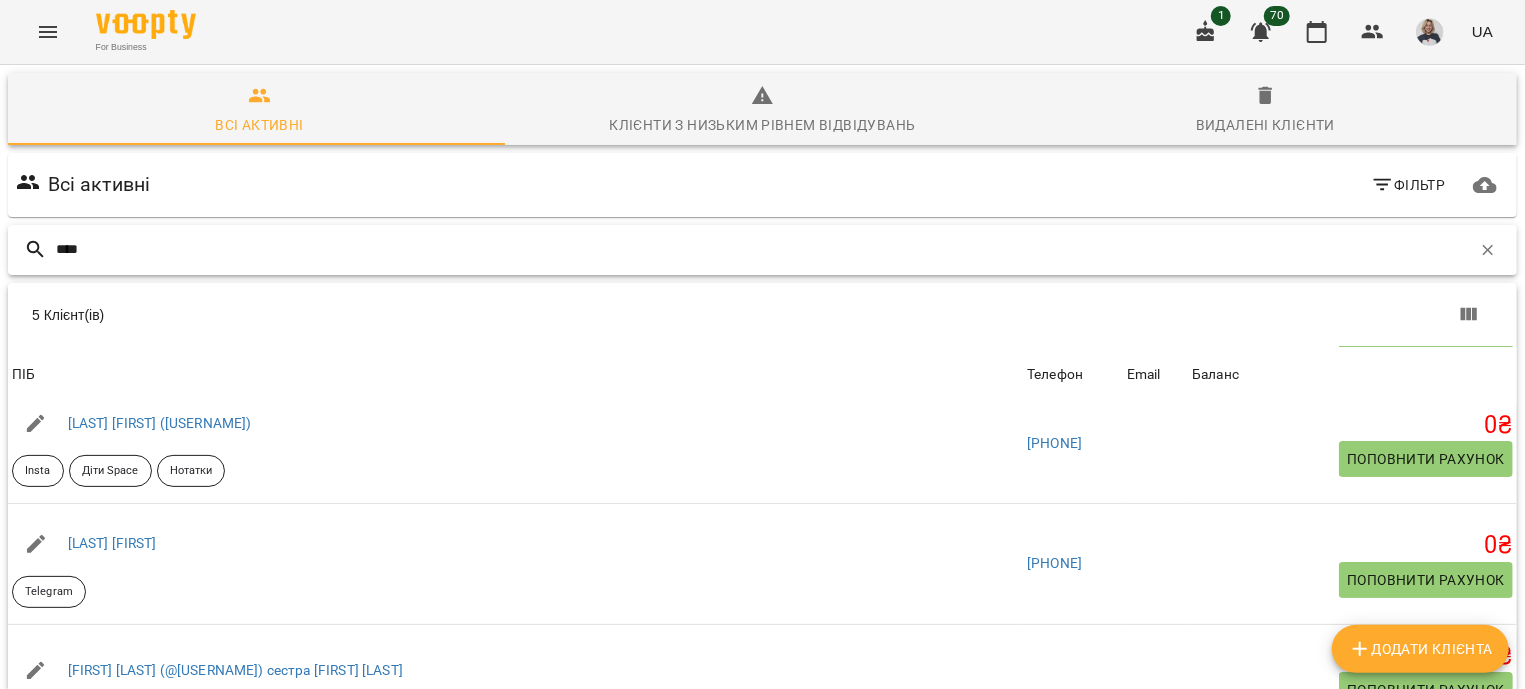type on "****" 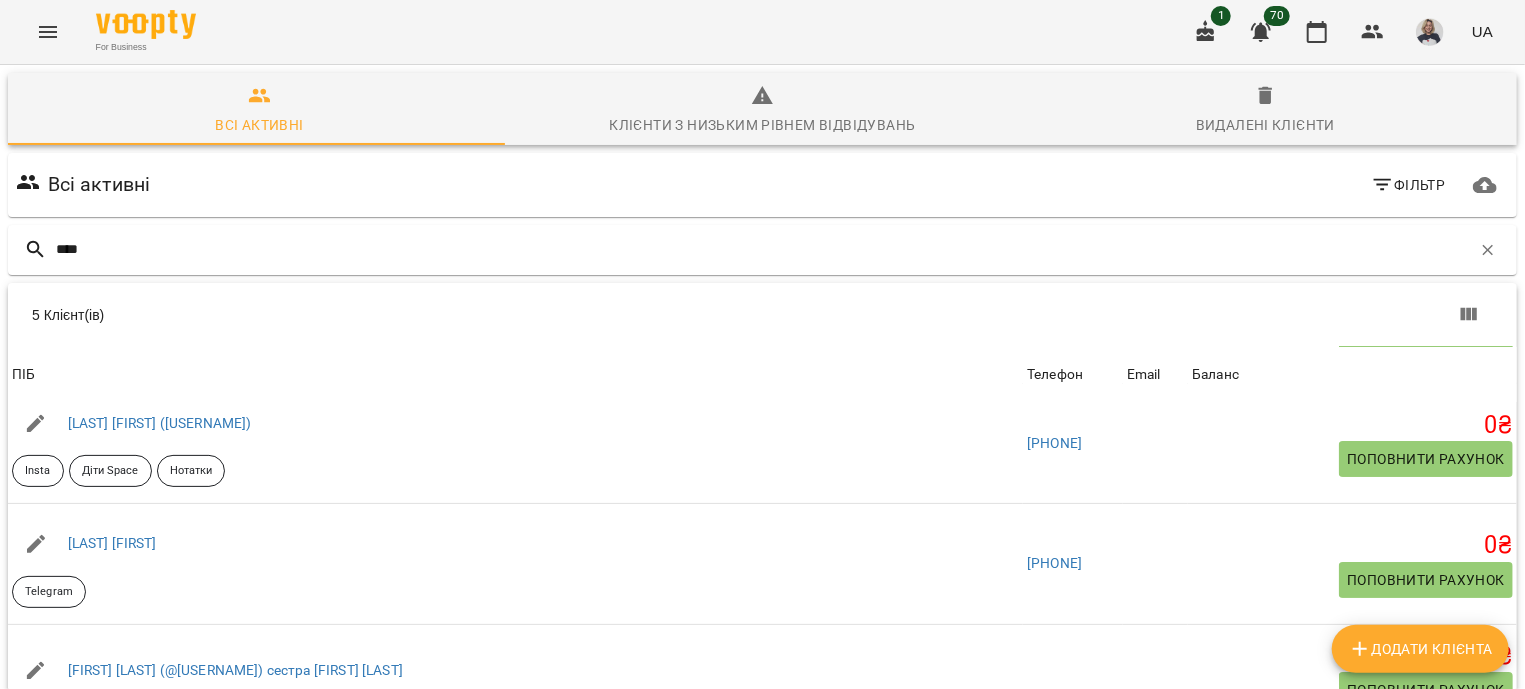 click on "Додати клієнта" at bounding box center [1420, 649] 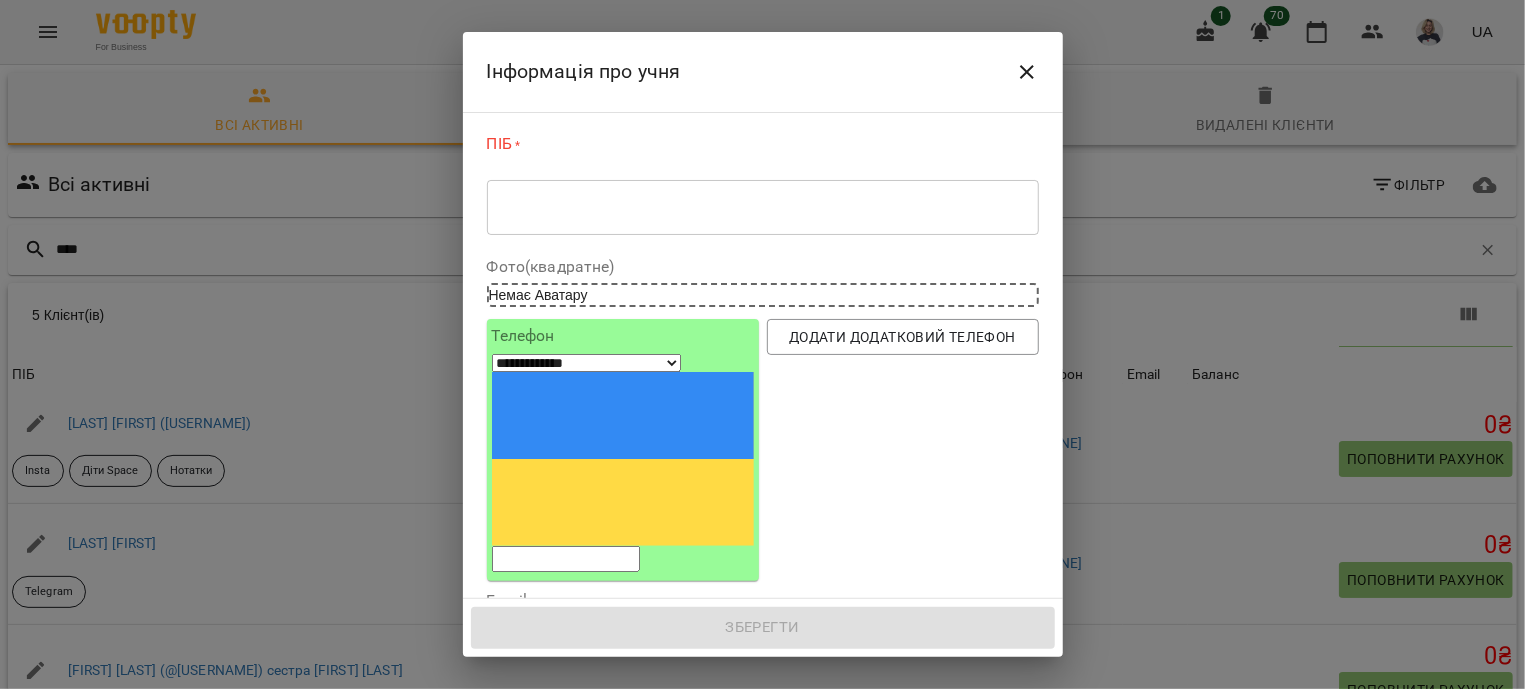 click on "* ​" at bounding box center [763, 207] 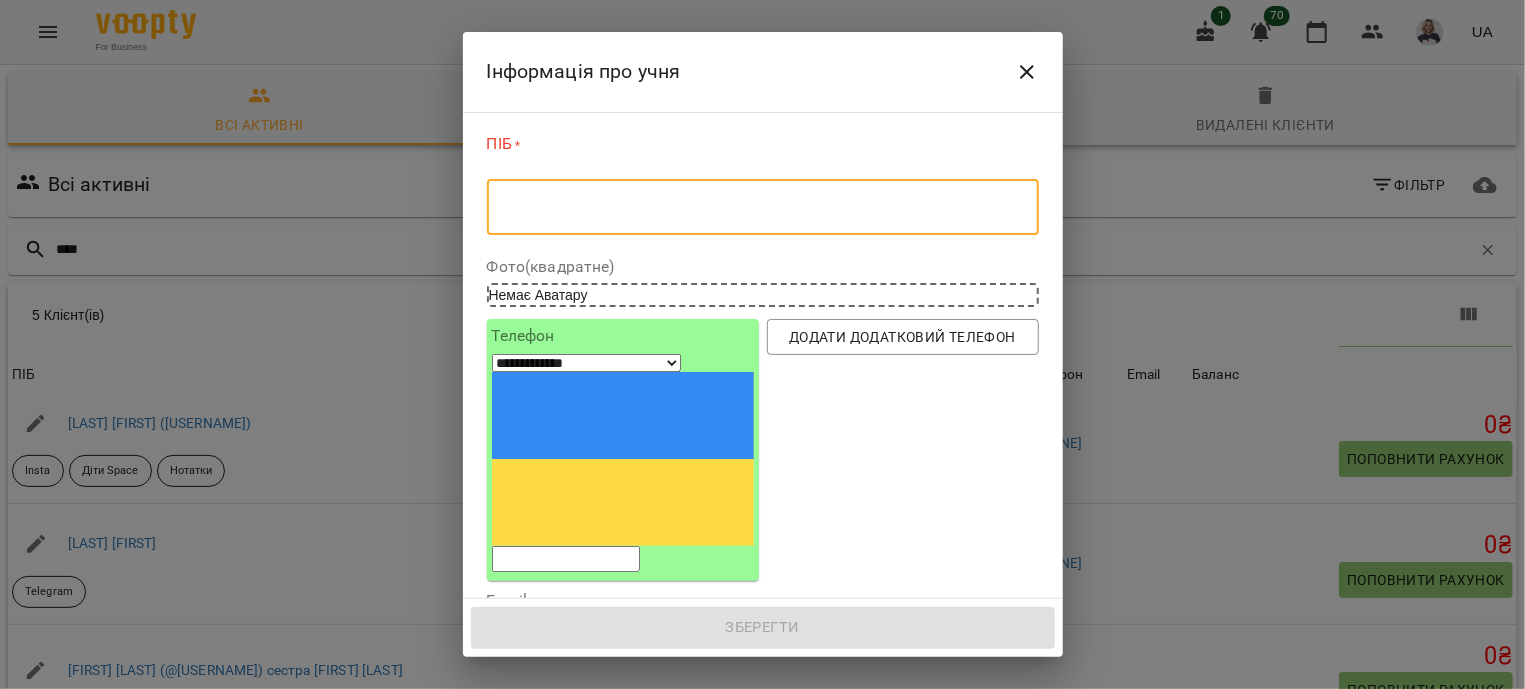 paste on "**********" 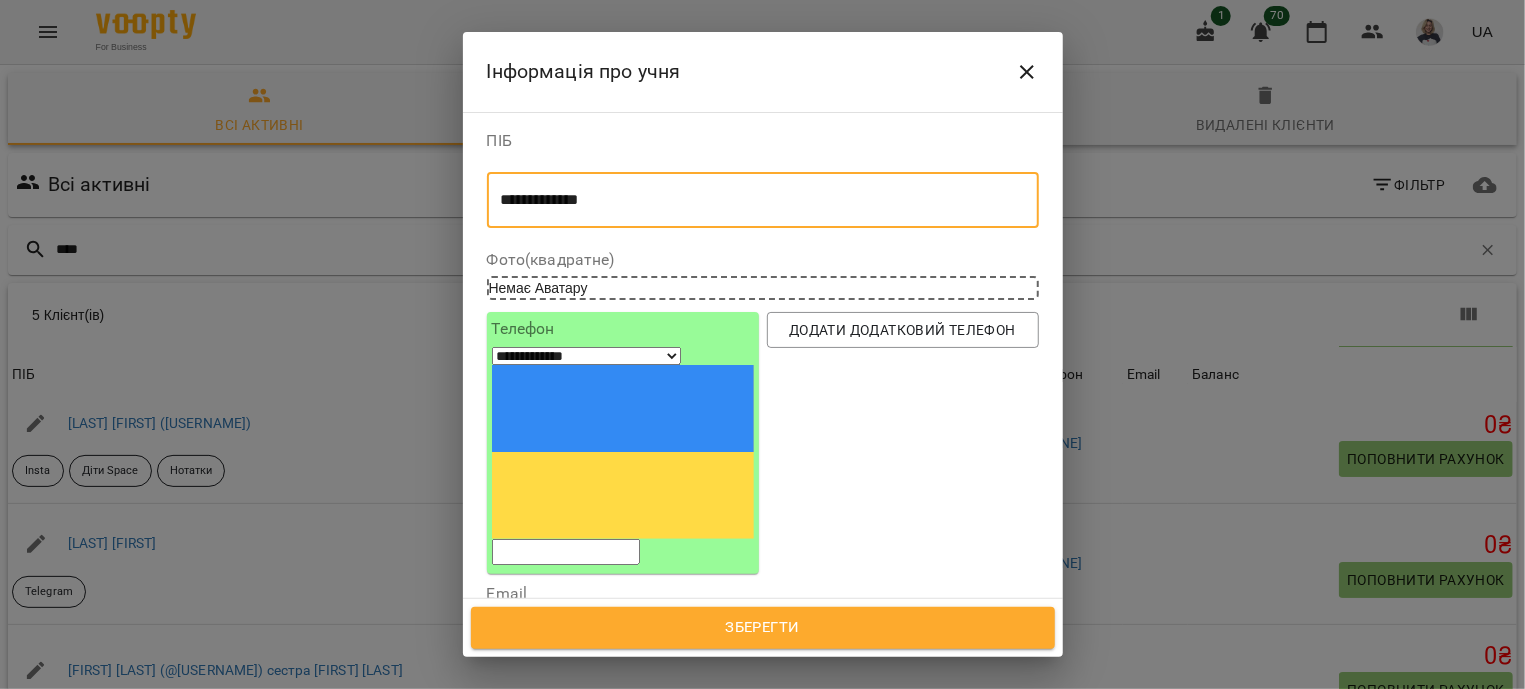 click on "**********" at bounding box center [753, 200] 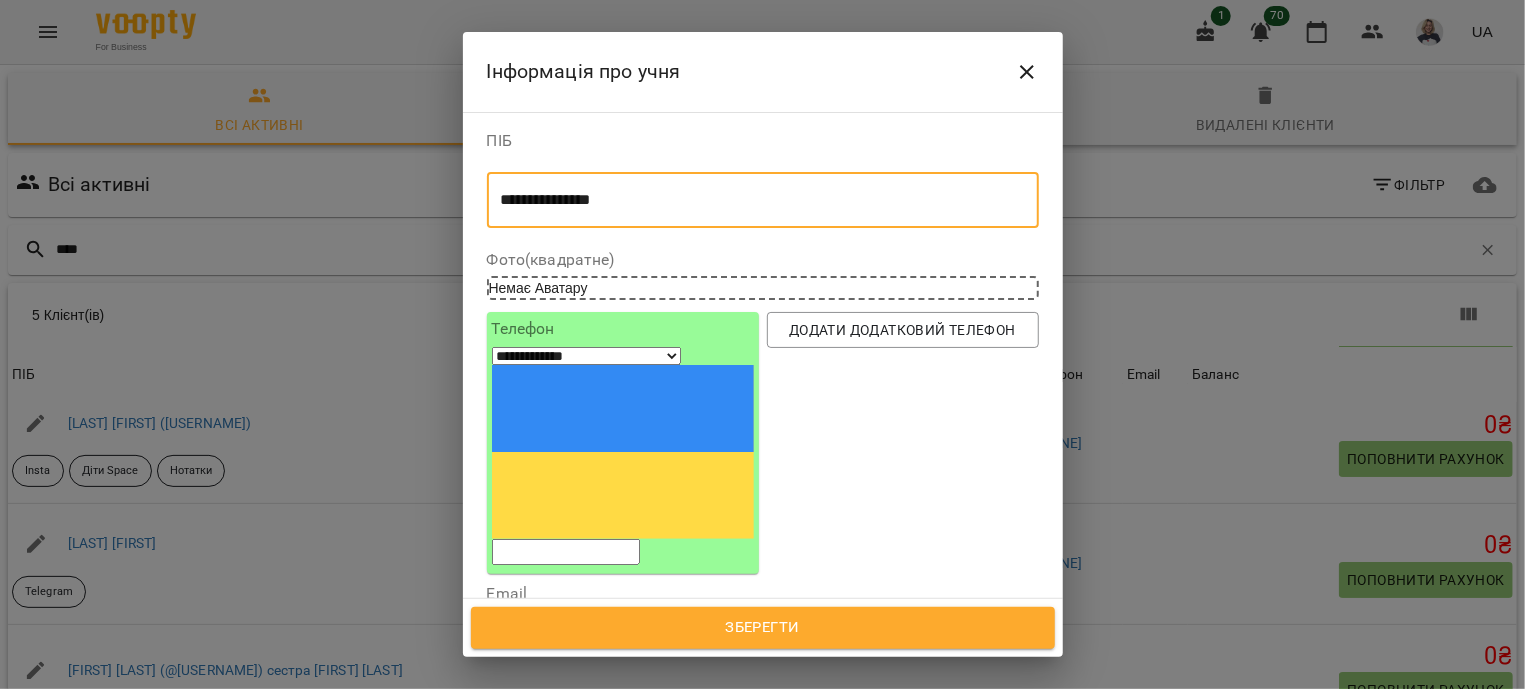 type on "**********" 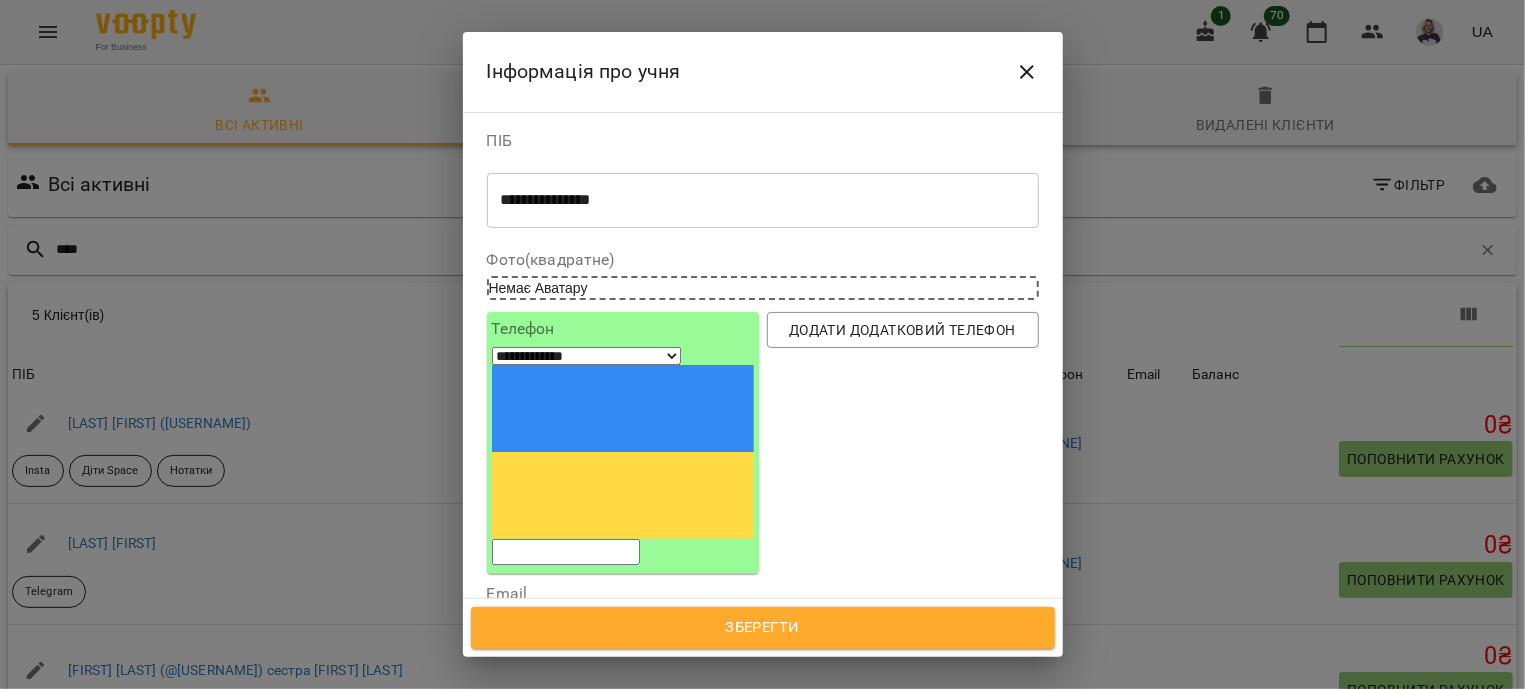 click at bounding box center (566, 552) 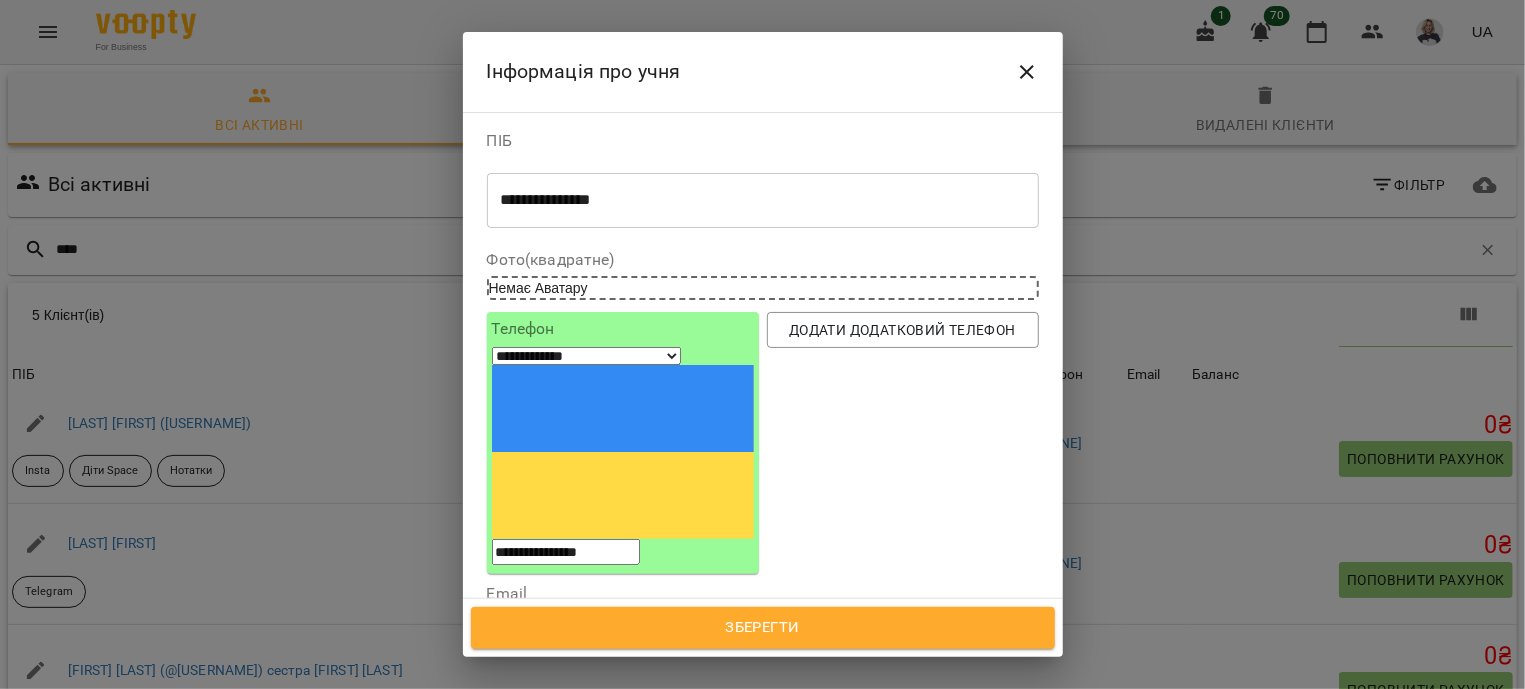 type on "**********" 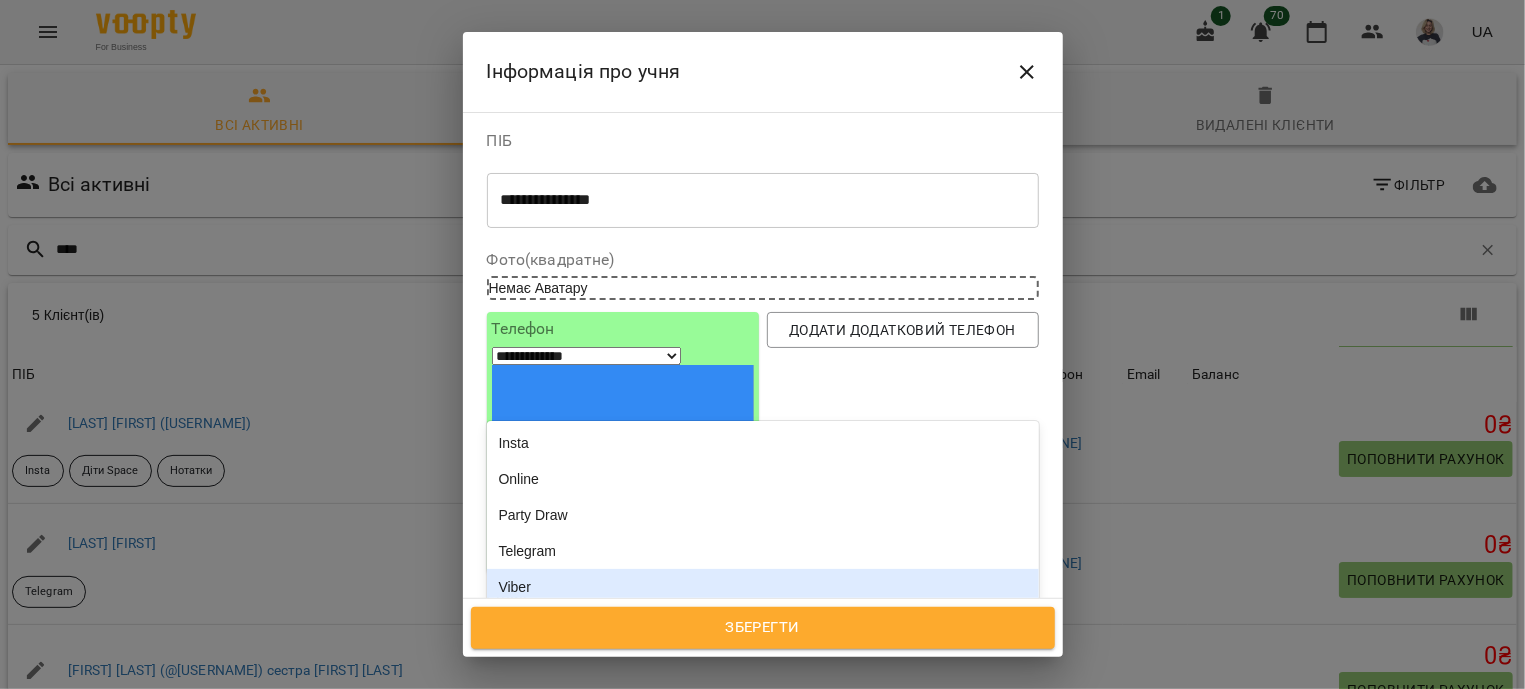 click on "Viber" at bounding box center (763, 587) 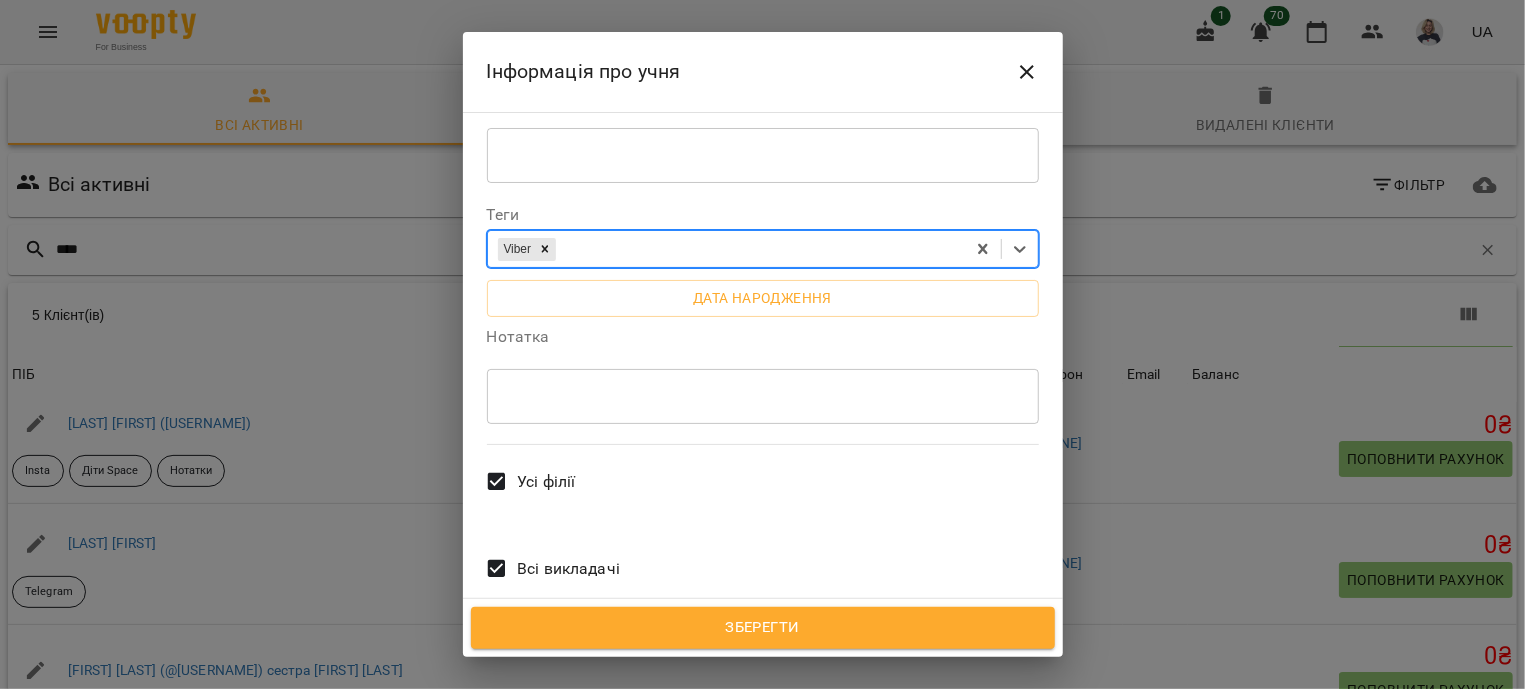 scroll, scrollTop: 524, scrollLeft: 0, axis: vertical 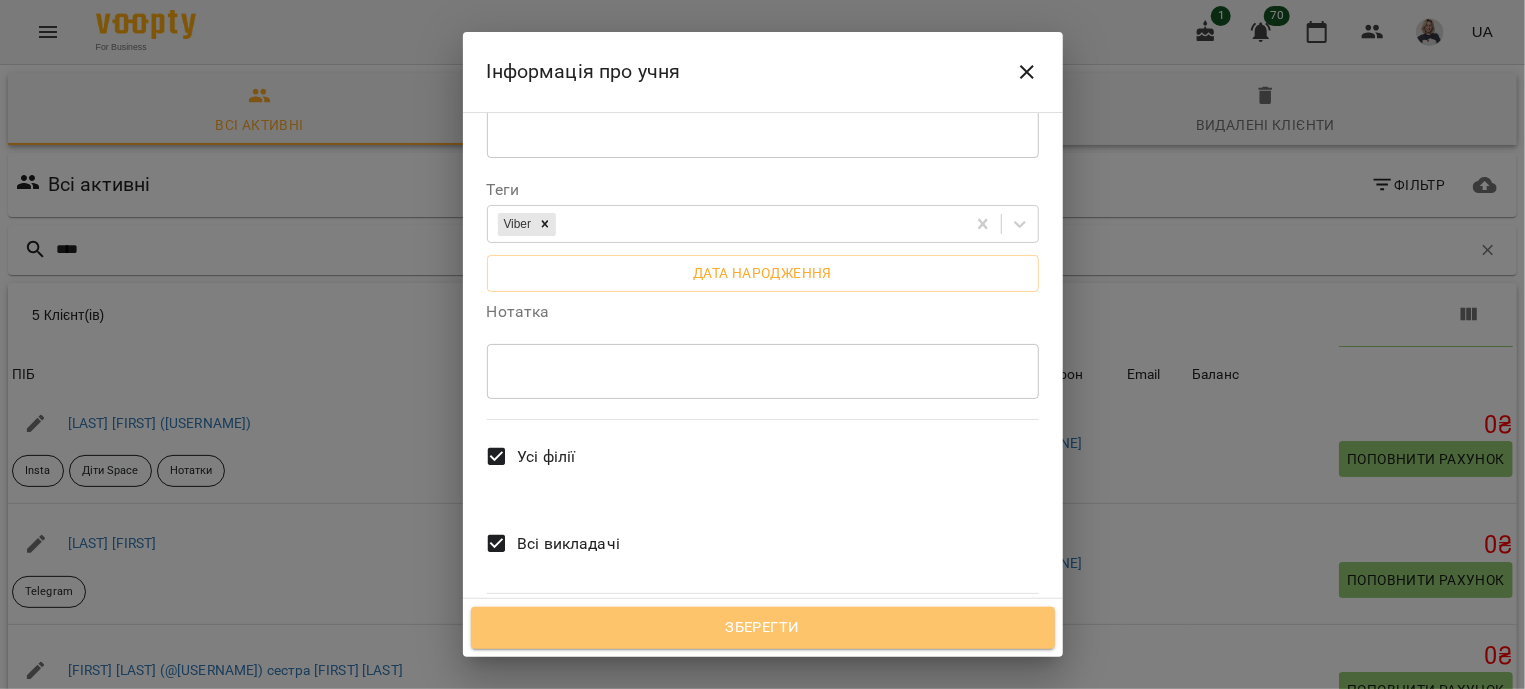 click on "Зберегти" at bounding box center (763, 628) 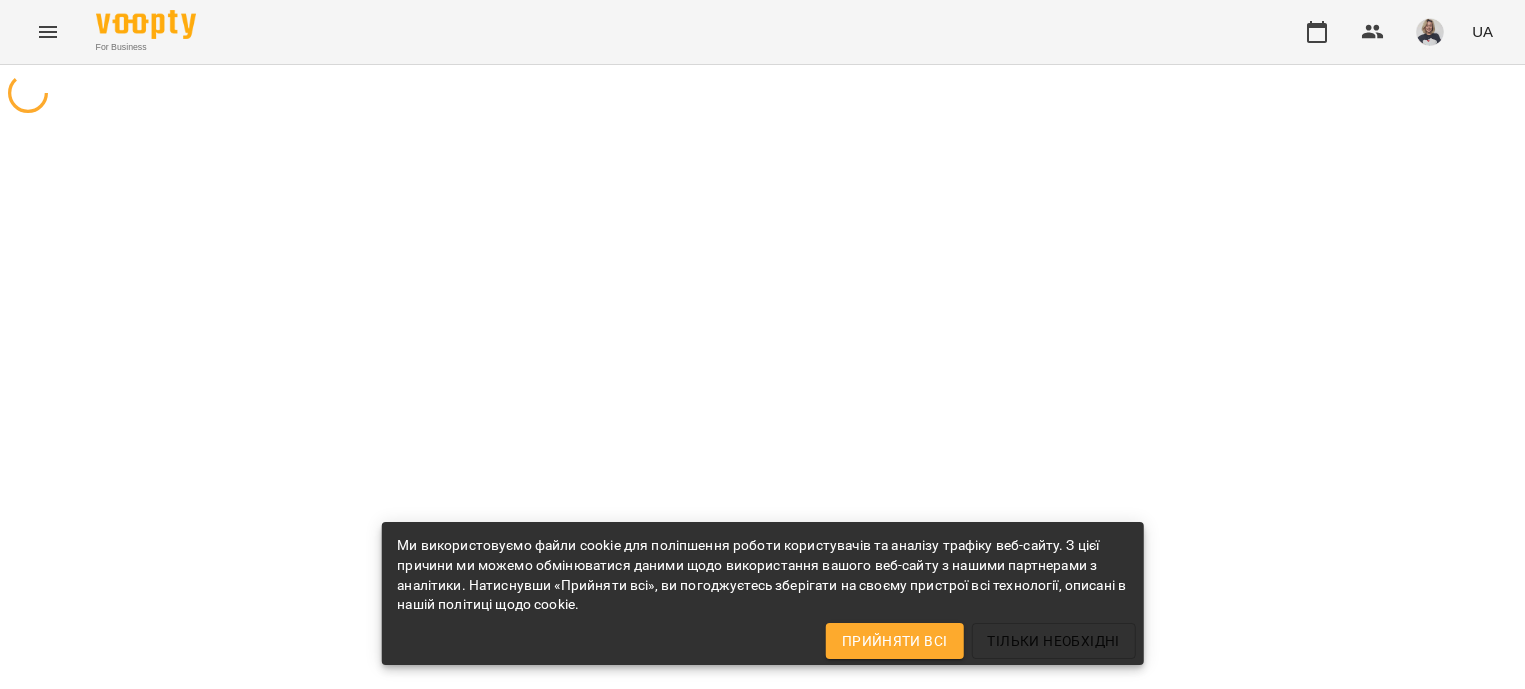 scroll, scrollTop: 0, scrollLeft: 0, axis: both 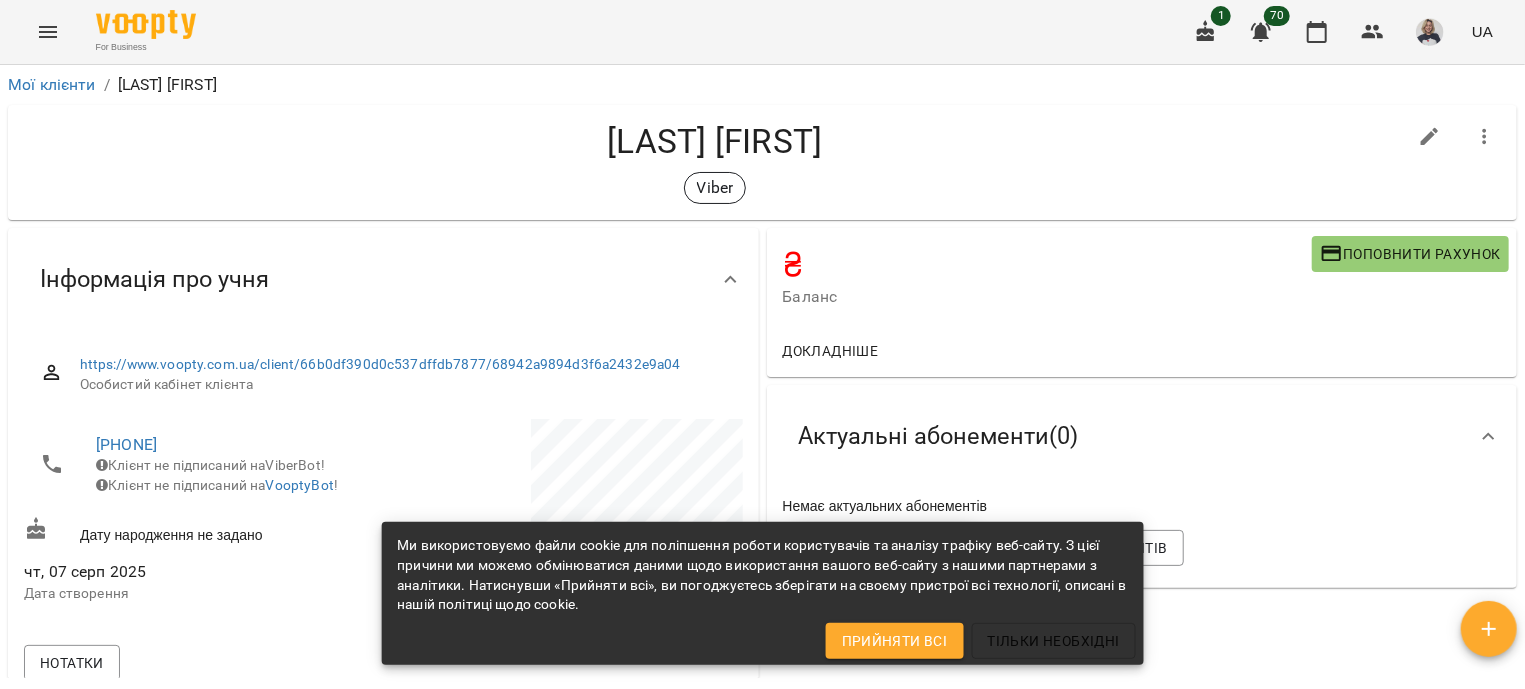 drag, startPoint x: 868, startPoint y: 137, endPoint x: 581, endPoint y: 132, distance: 287.04355 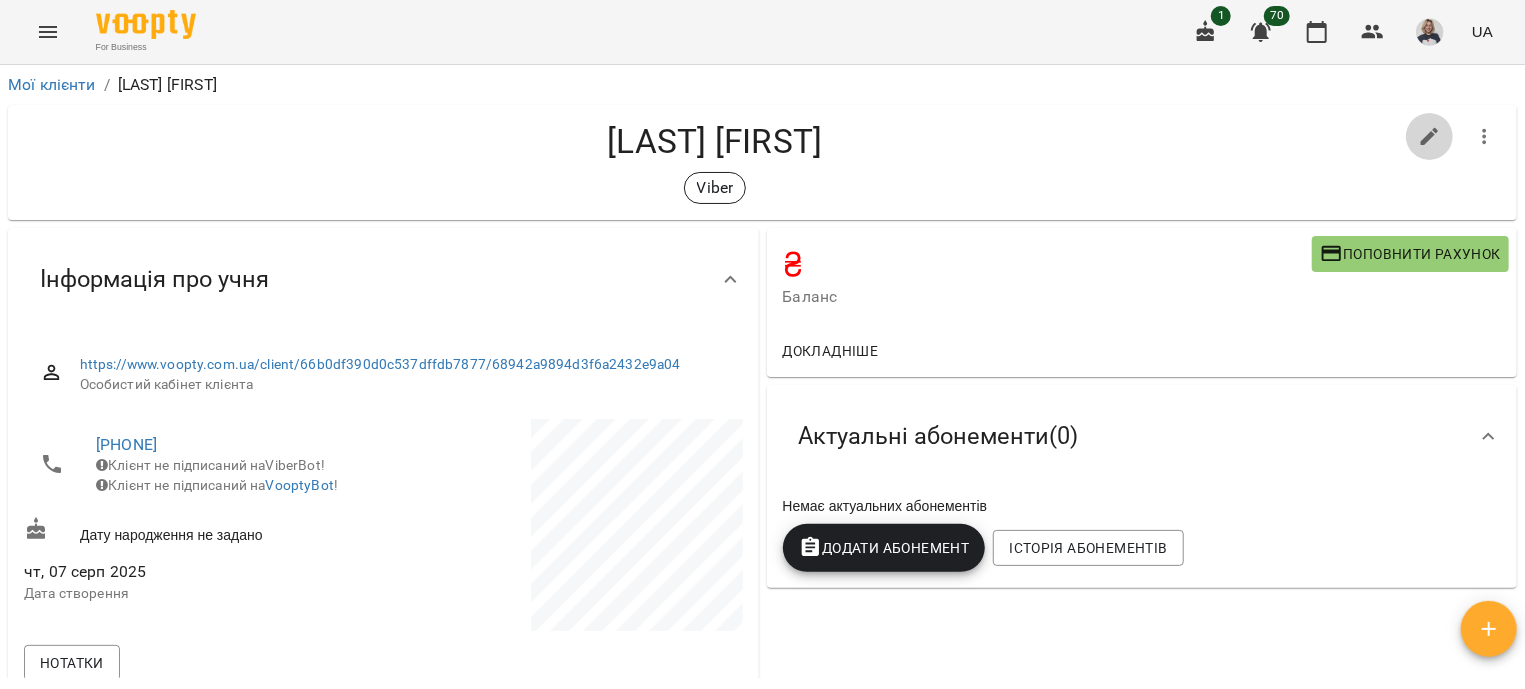 click 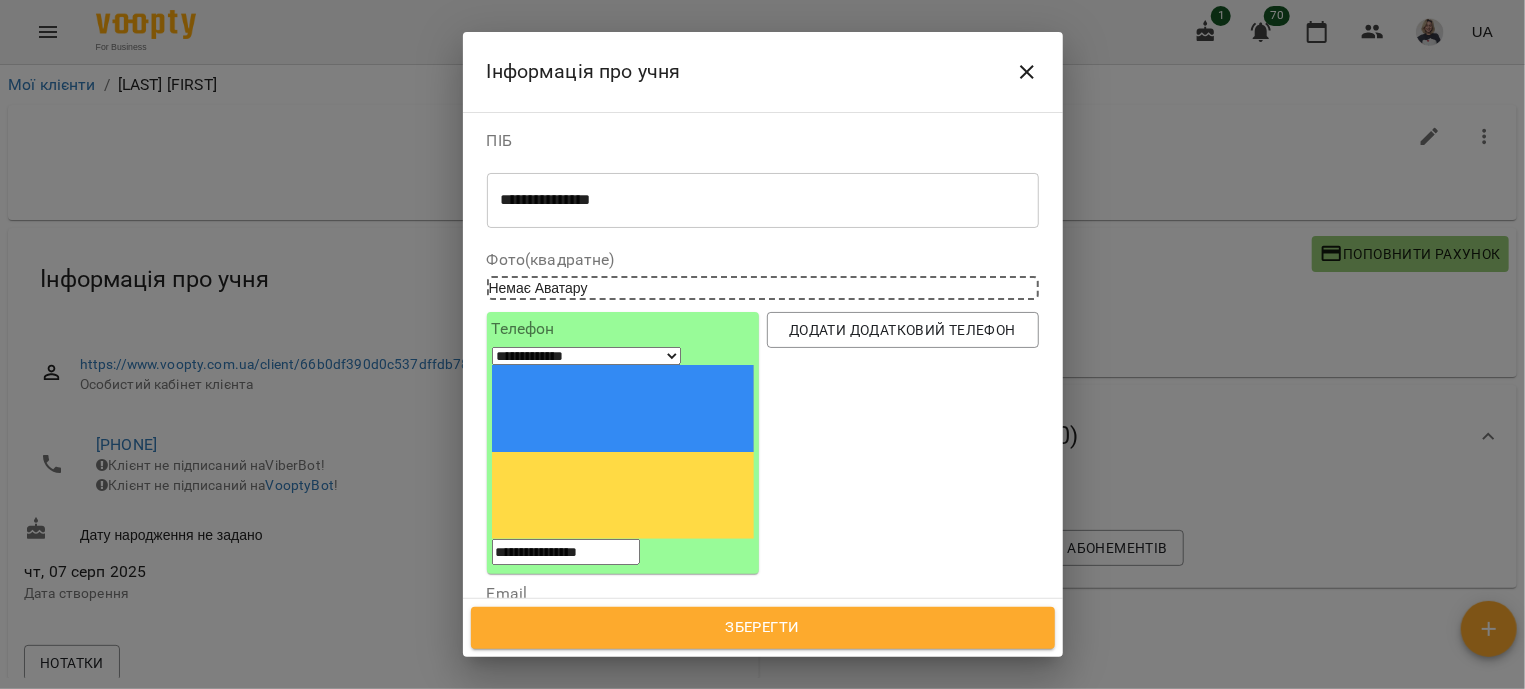 scroll, scrollTop: 241, scrollLeft: 0, axis: vertical 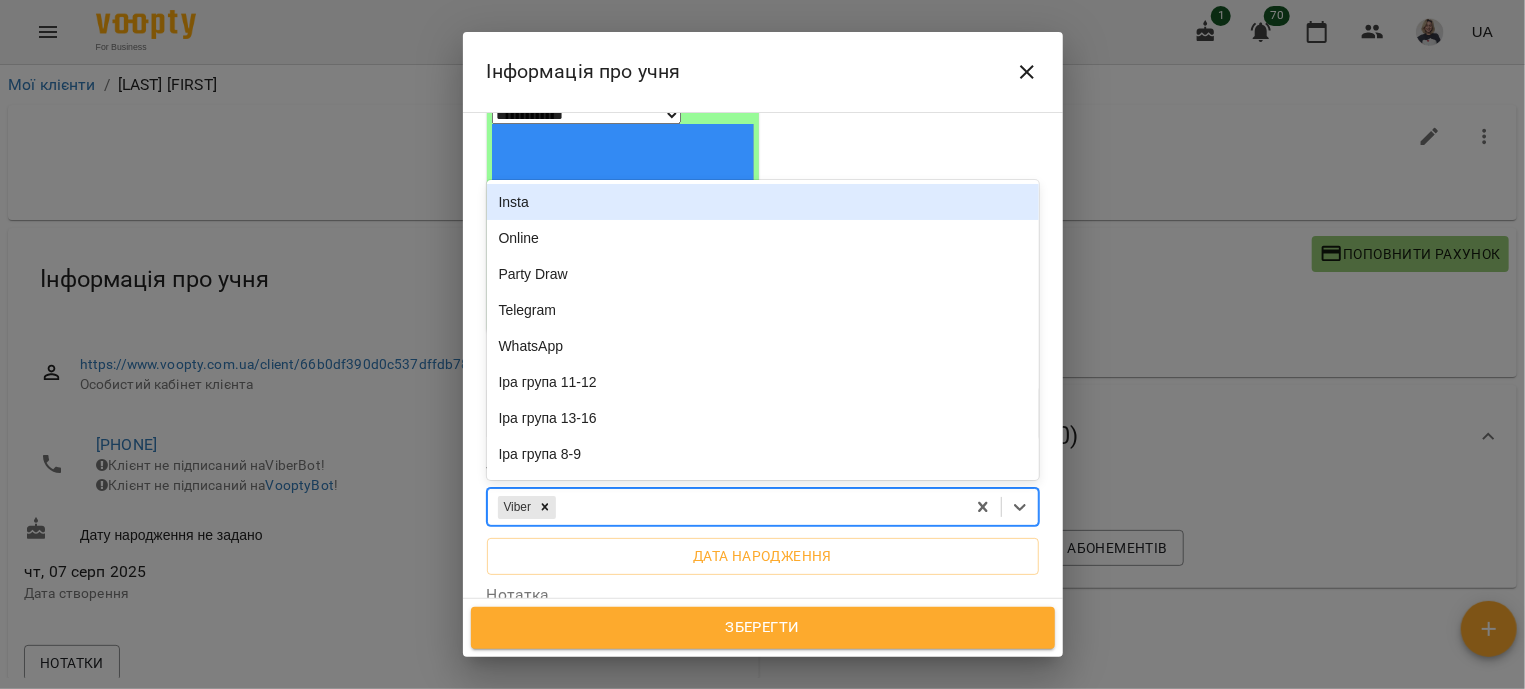 click on "Viber" at bounding box center (726, 507) 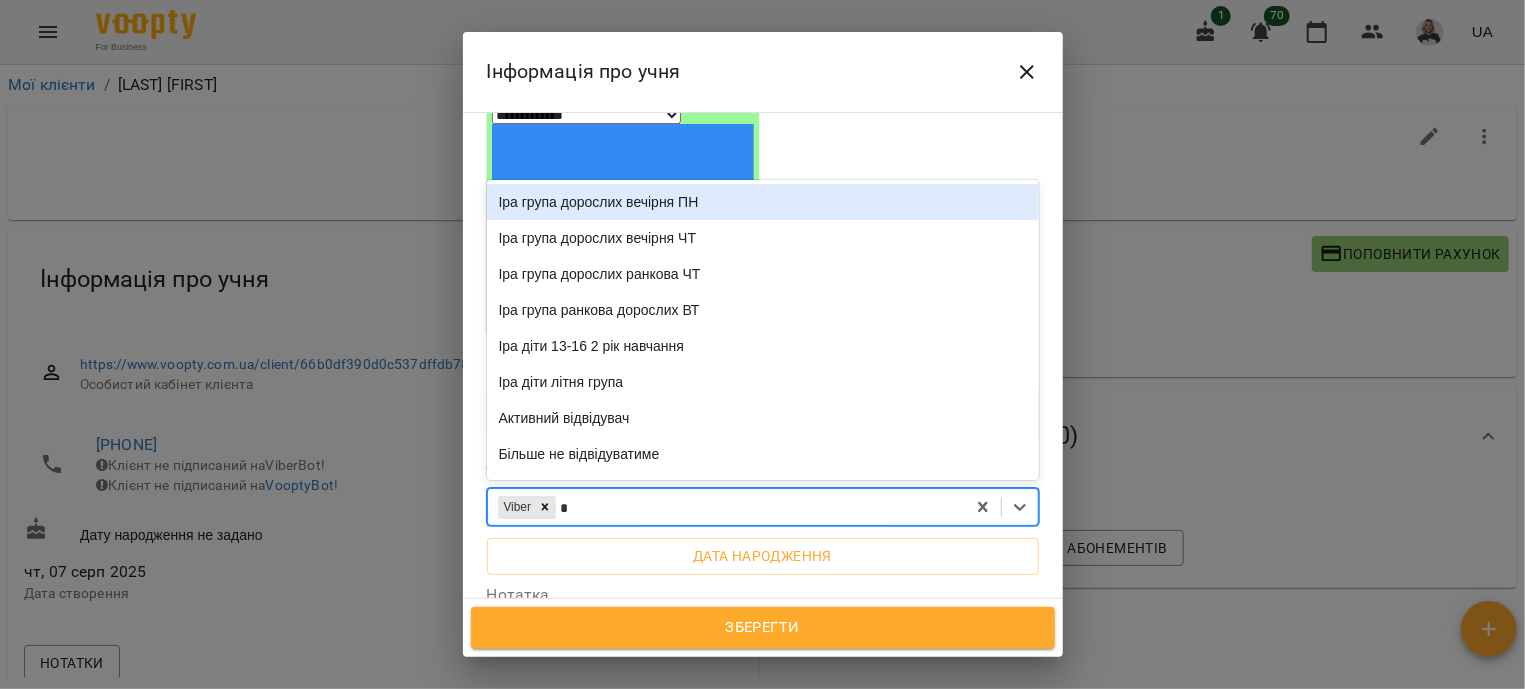 type on "**" 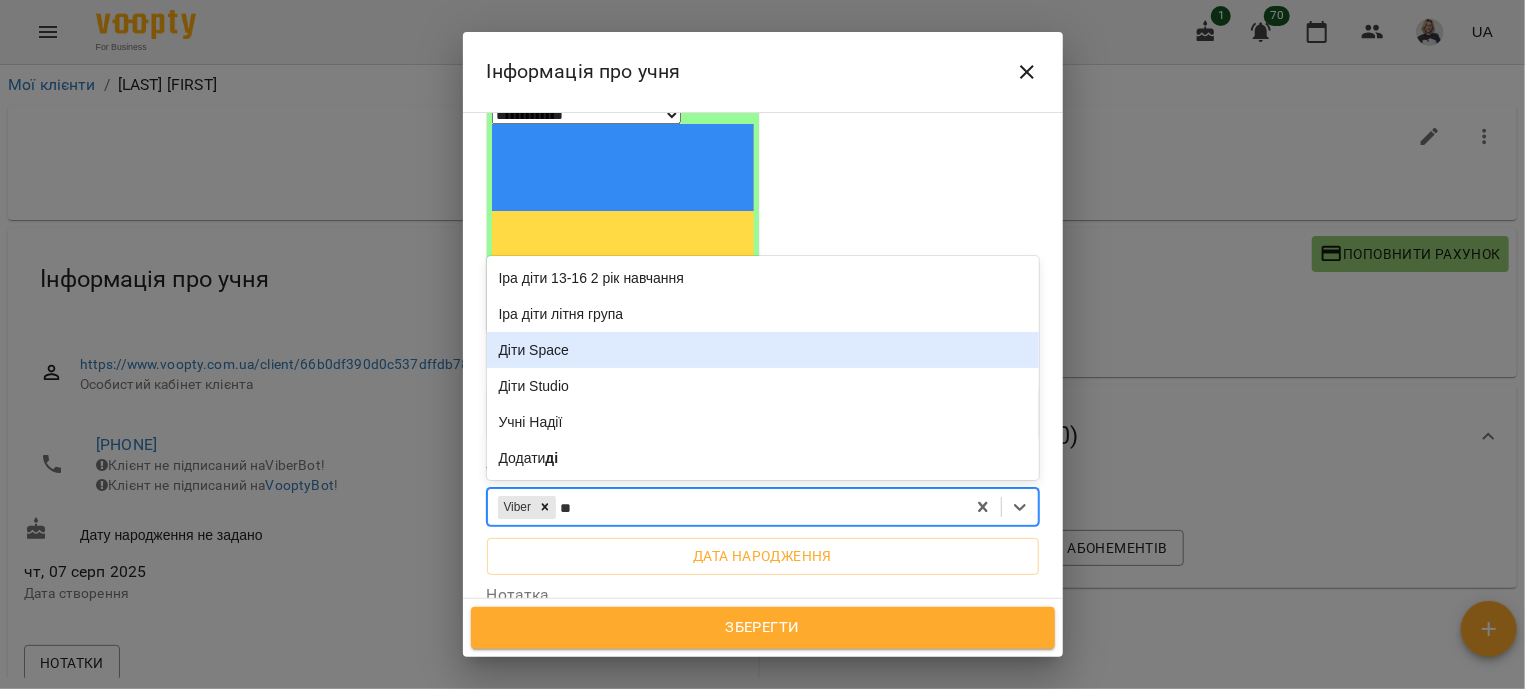 click on "Діти Space" at bounding box center (763, 350) 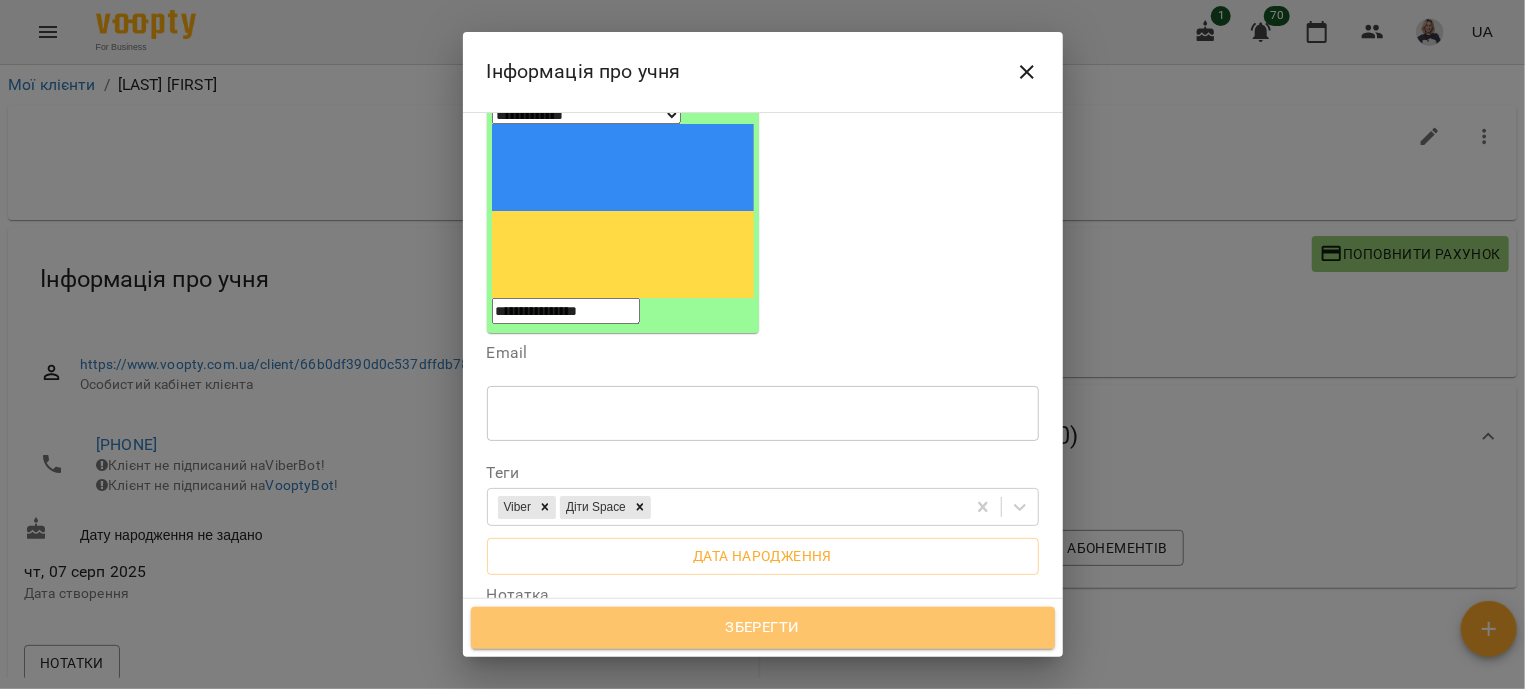 click on "Зберегти" at bounding box center (763, 628) 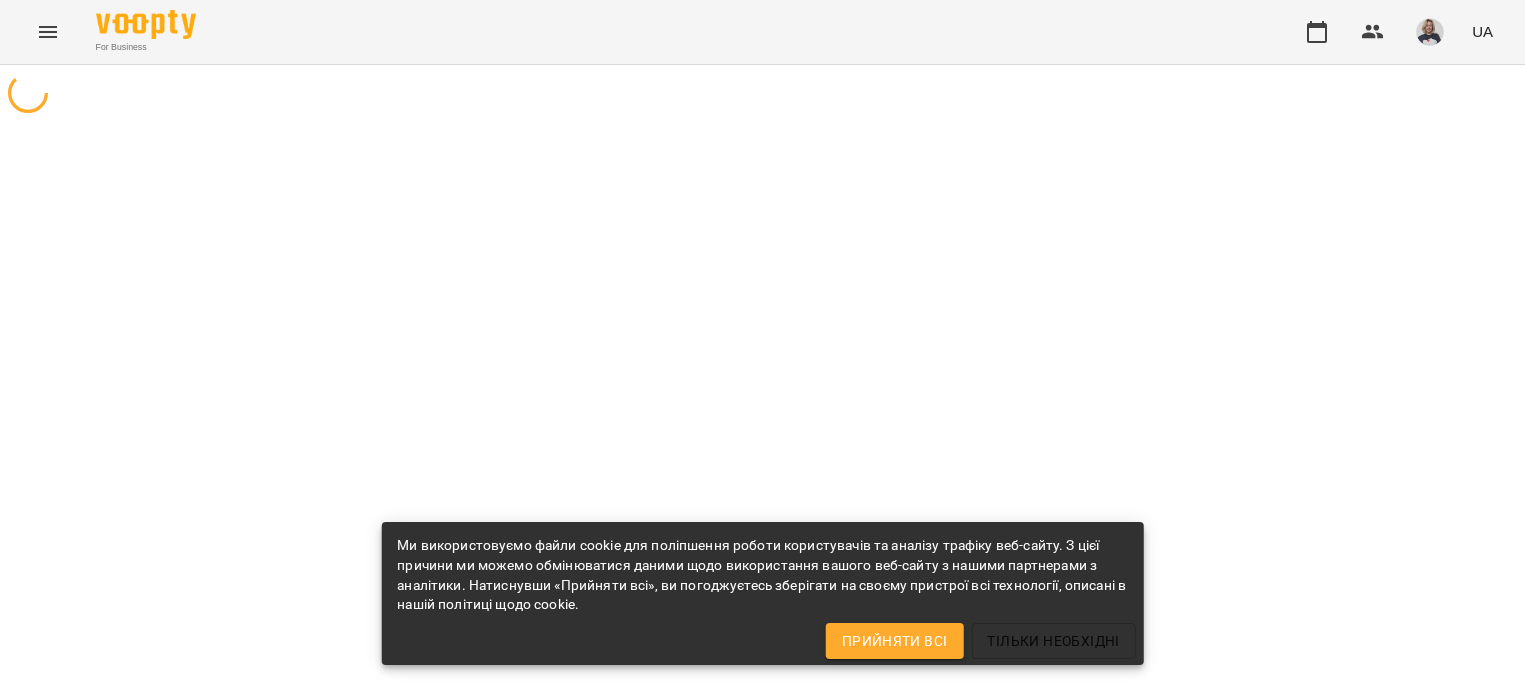 scroll, scrollTop: 0, scrollLeft: 0, axis: both 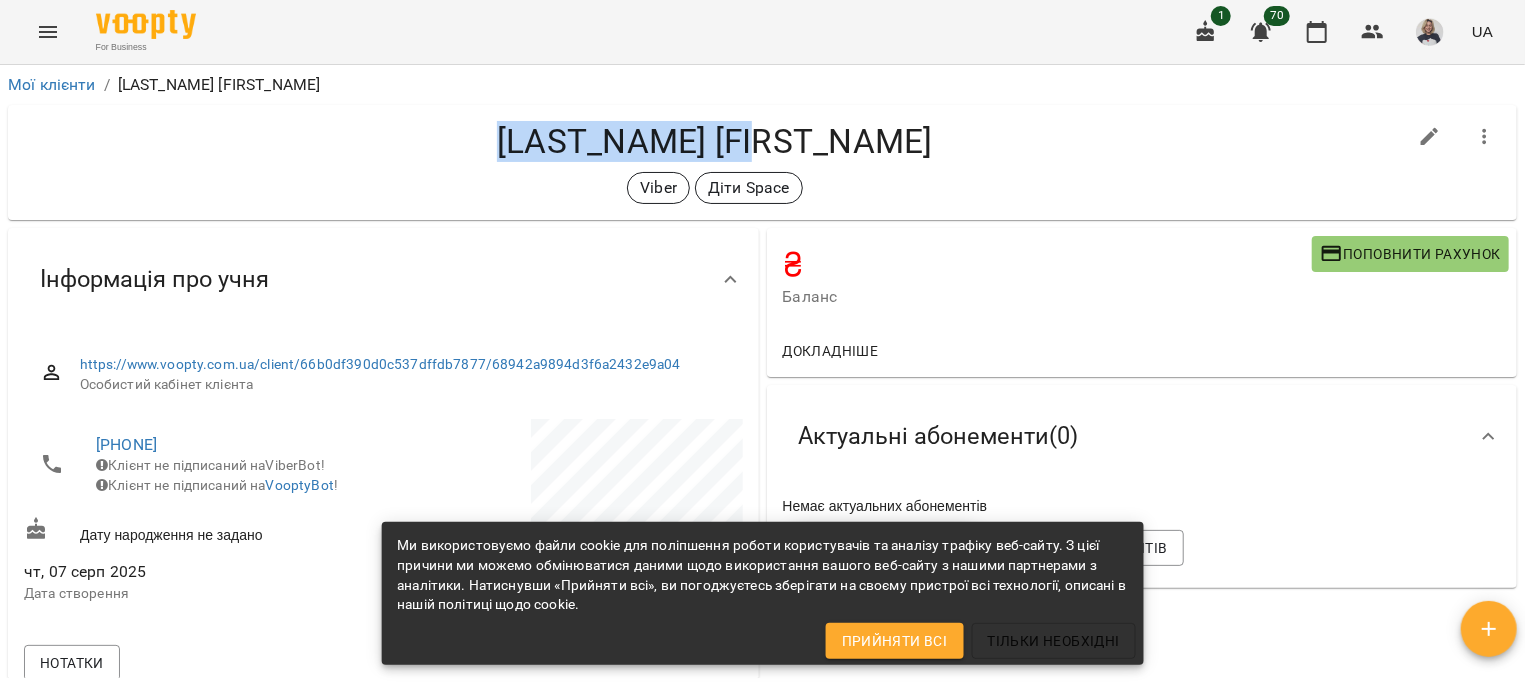 drag, startPoint x: 882, startPoint y: 150, endPoint x: 551, endPoint y: 122, distance: 332.1822 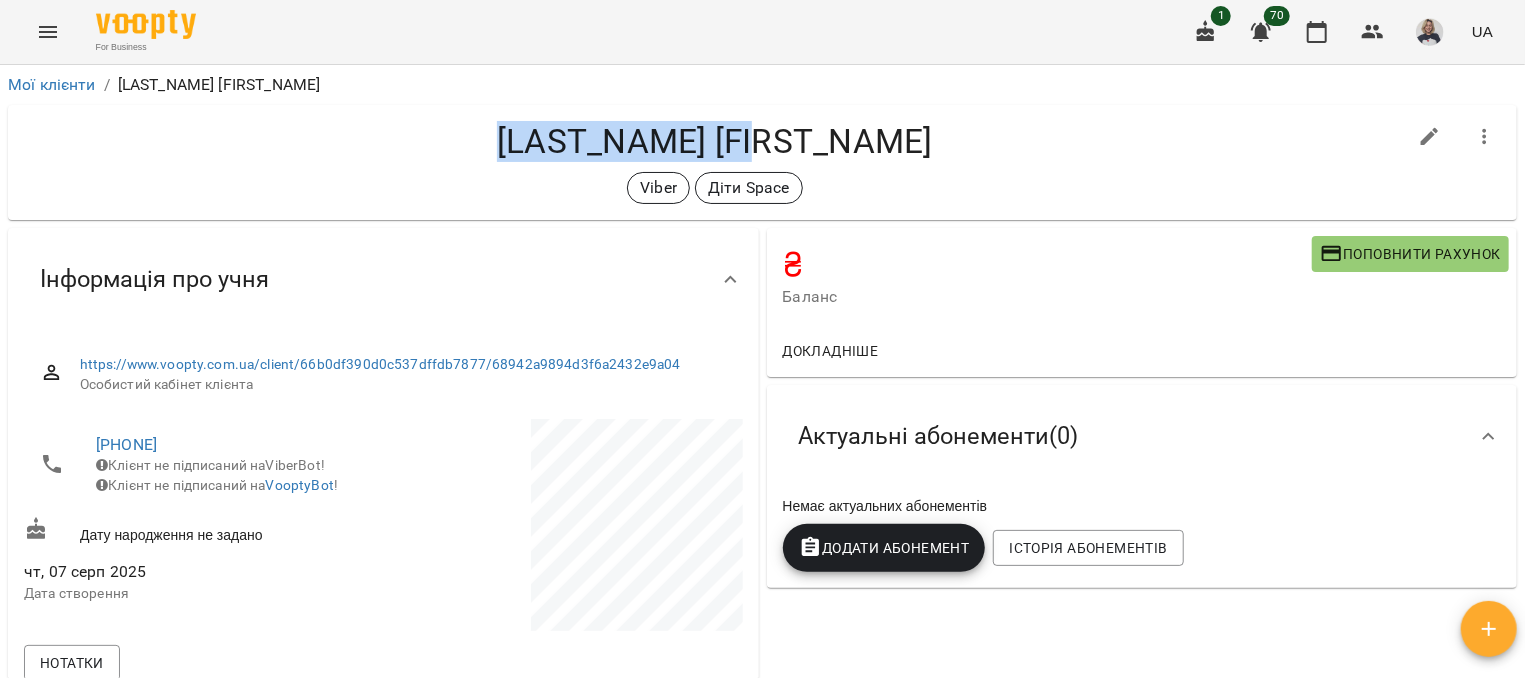copy on "[LAST_NAME] [FIRST_NAME]" 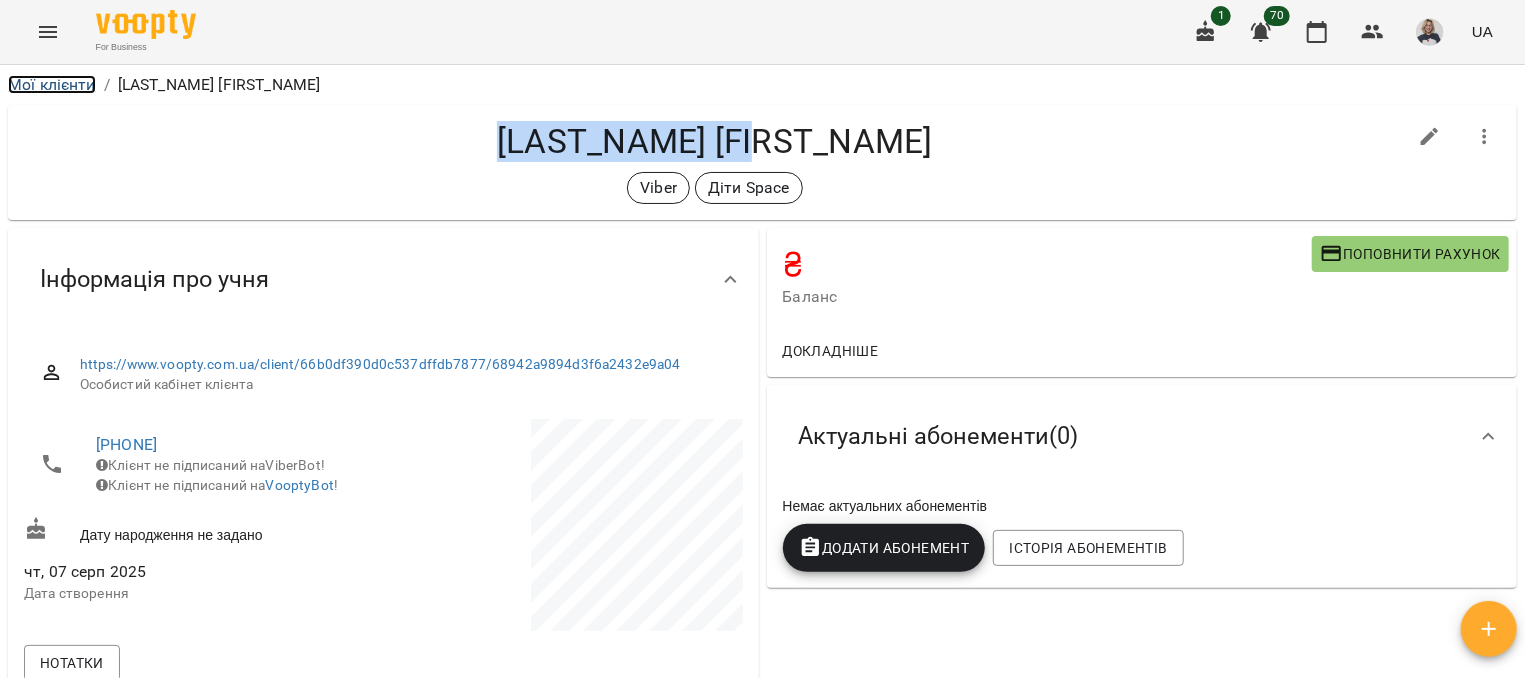 click on "Мої клієнти" at bounding box center (52, 84) 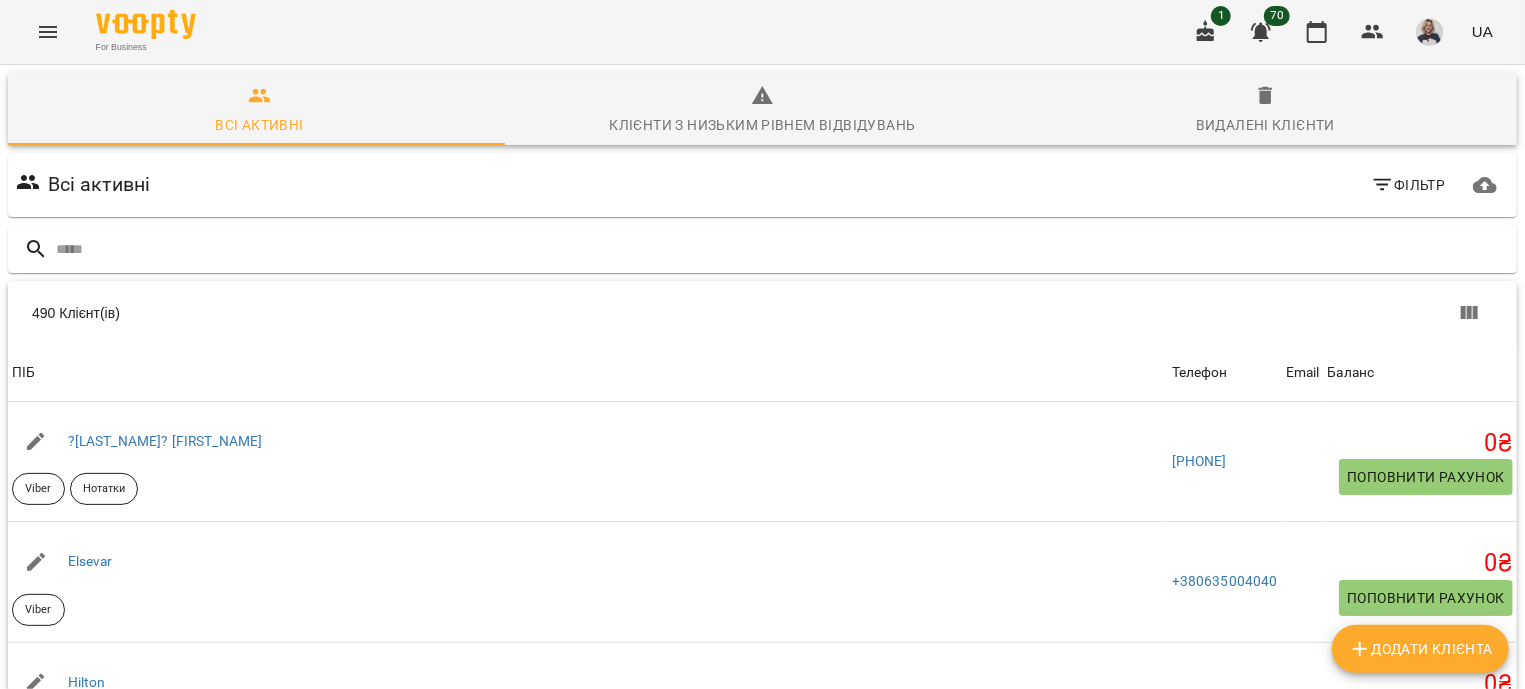 scroll, scrollTop: 141, scrollLeft: 0, axis: vertical 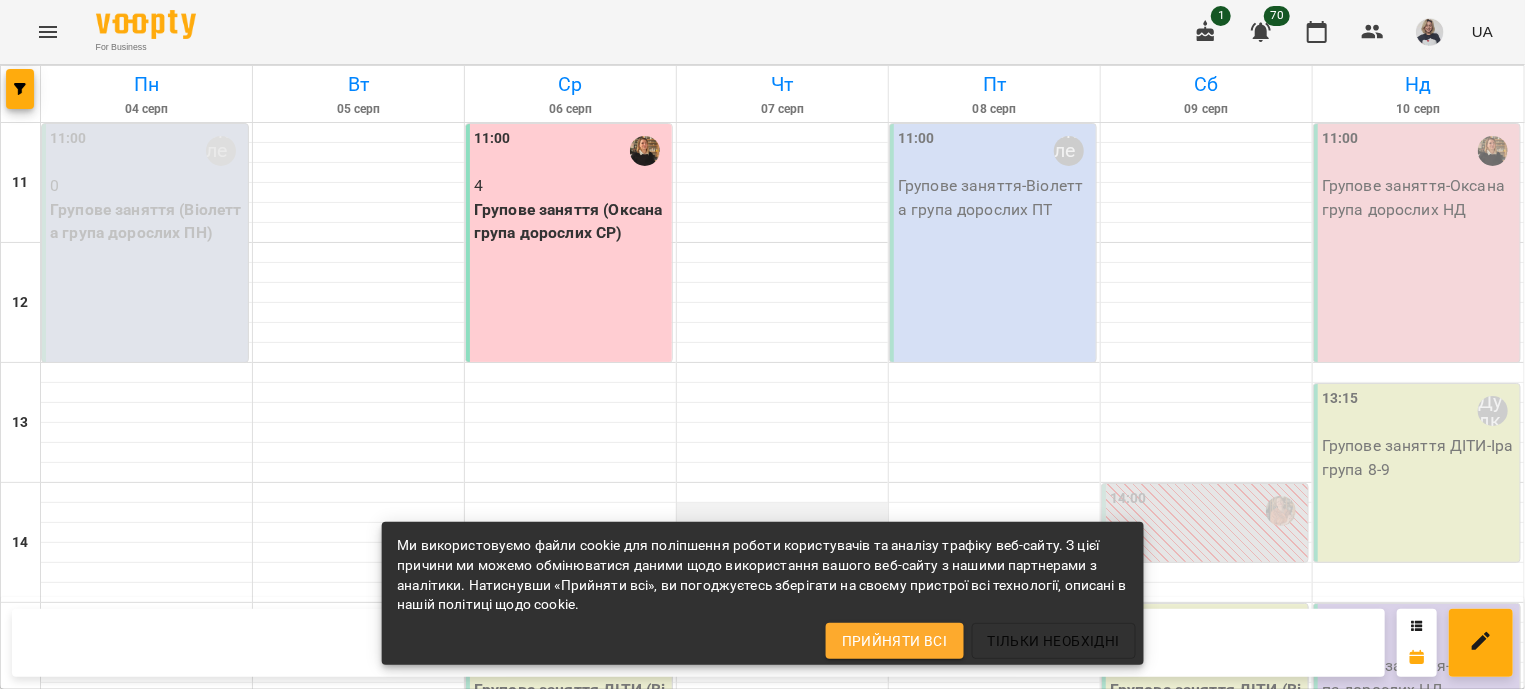 click at bounding box center [782, 513] 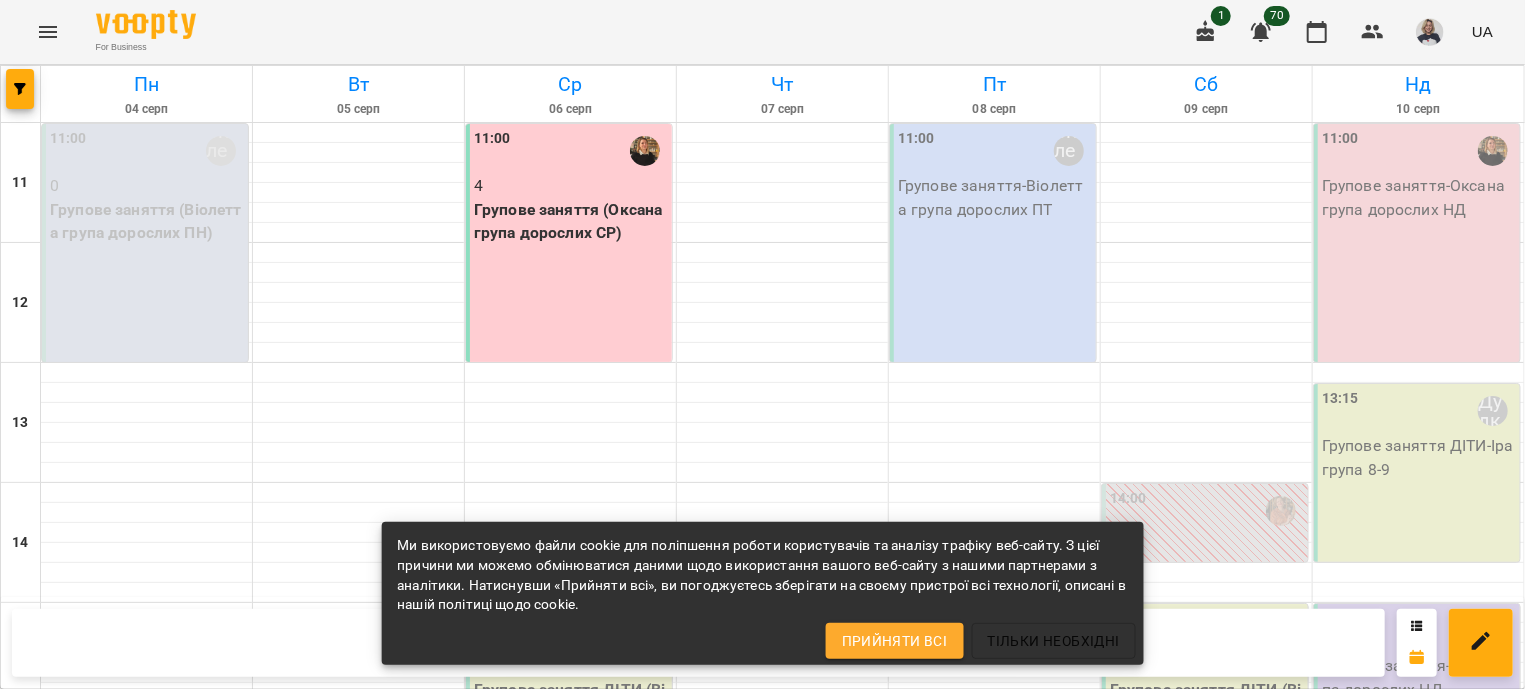 select 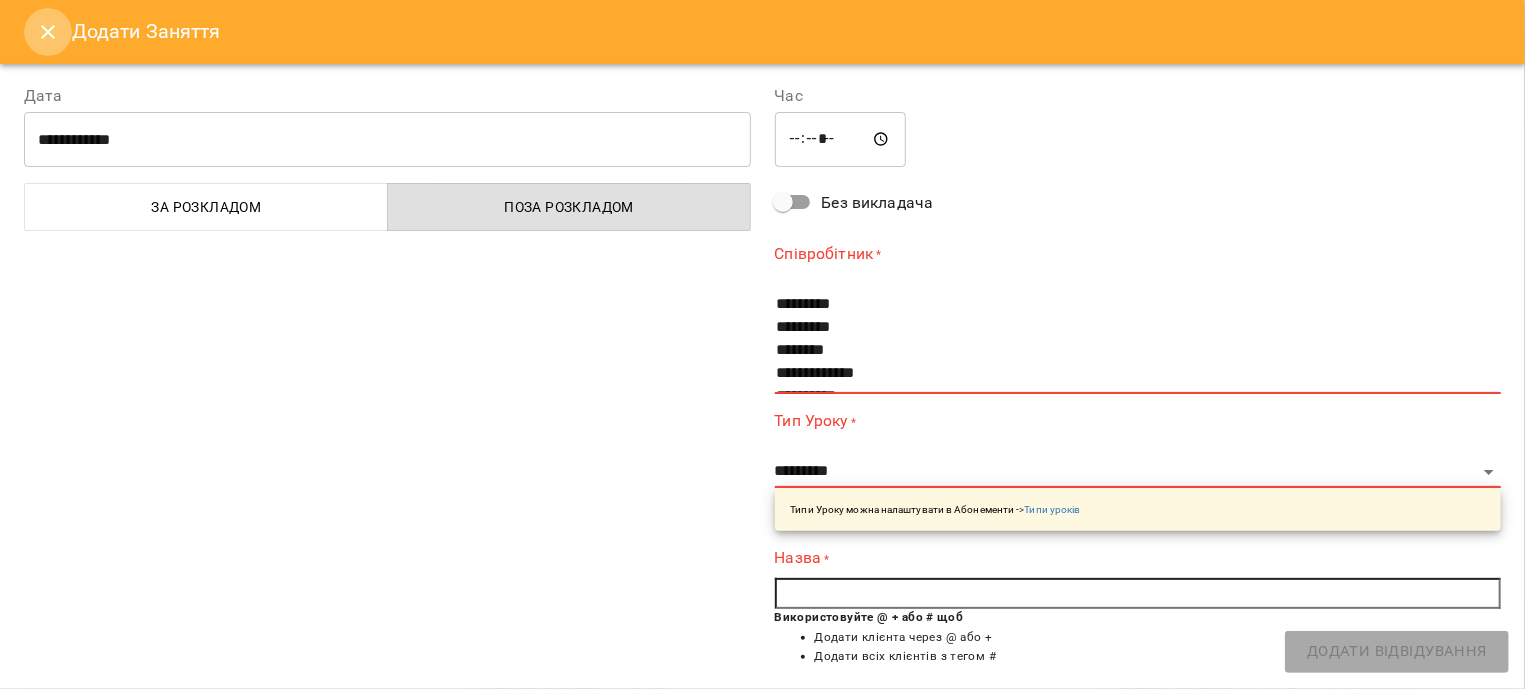 click 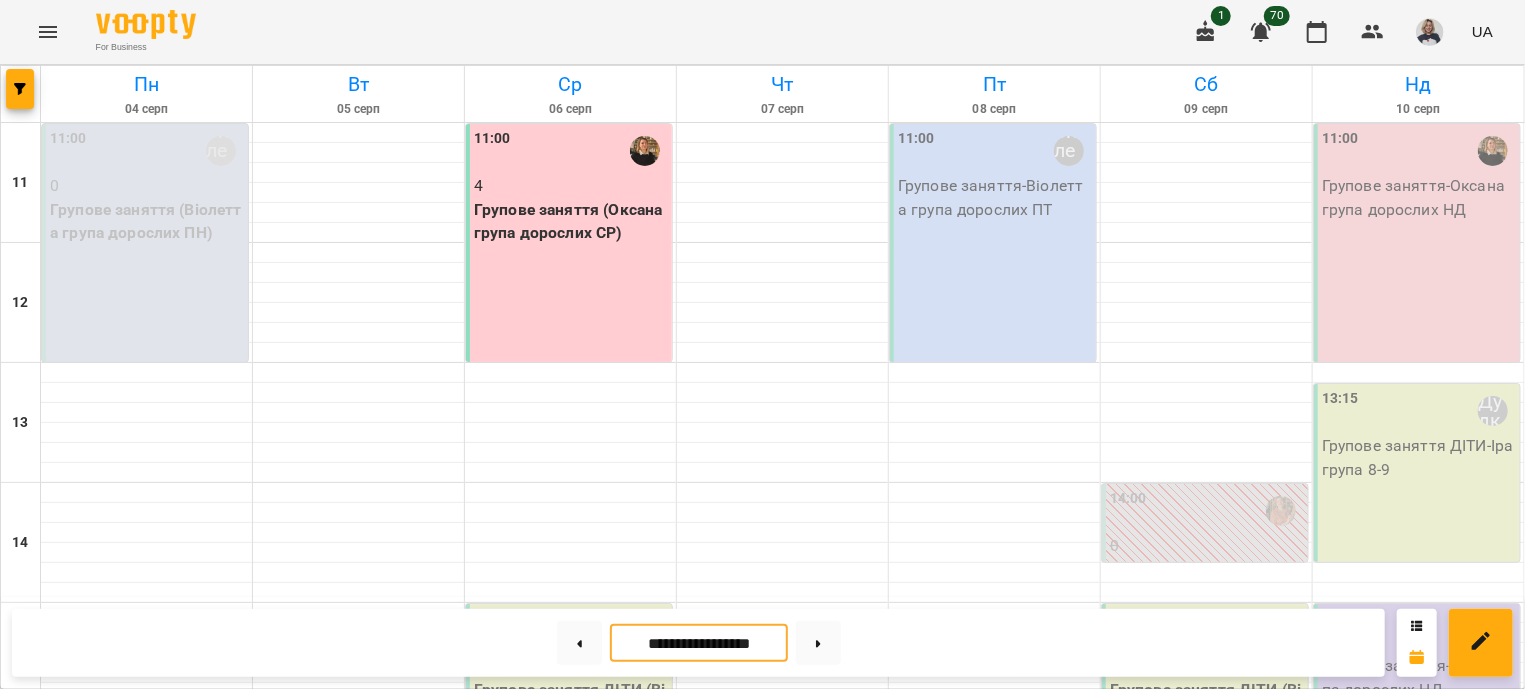drag, startPoint x: 744, startPoint y: 649, endPoint x: 748, endPoint y: 529, distance: 120.06665 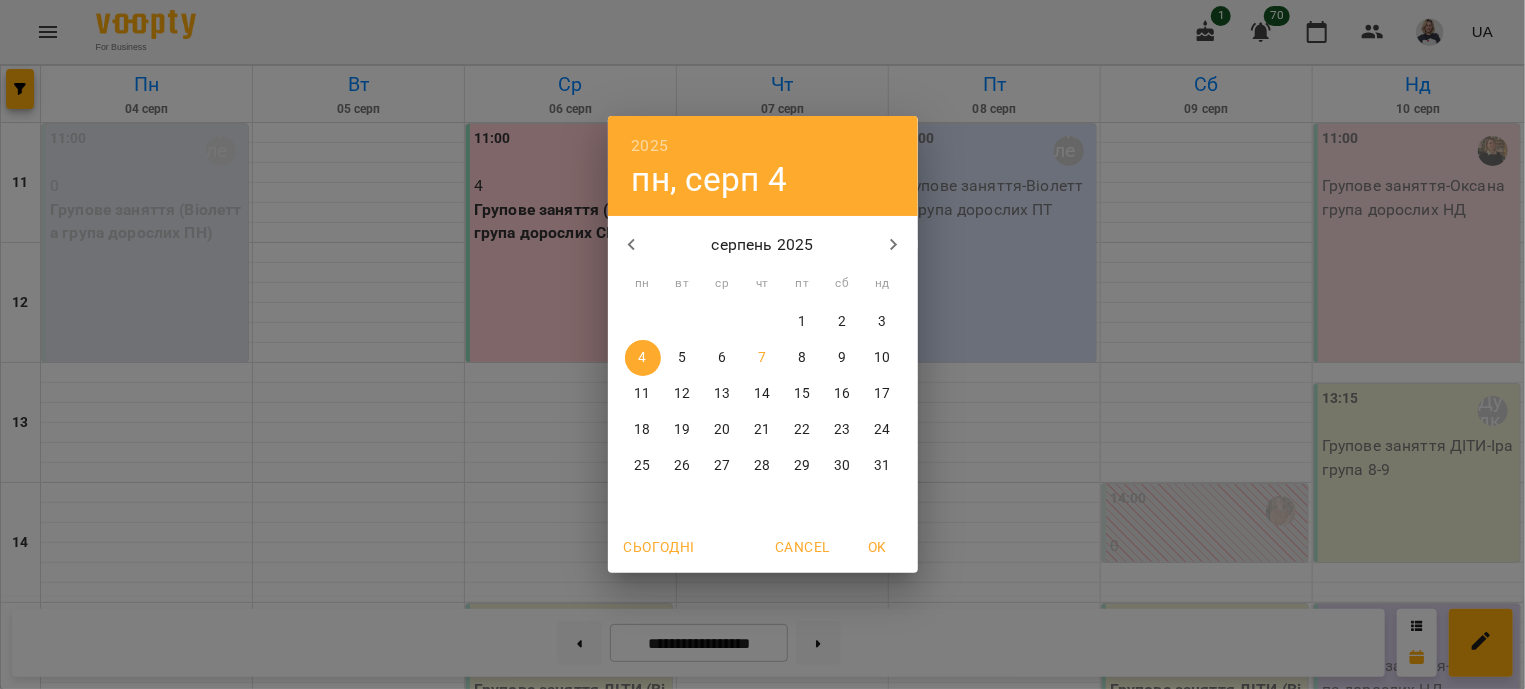 click on "2025 пн, серп 4 серпень 2025 пн вт ср чт пт сб нд 28 29 30 31 1 2 3 4 5 6 7 8 9 10 11 12 13 14 15 16 17 18 19 20 21 22 23 24 25 26 27 28 29 30 31 Сьогодні Cancel OK" at bounding box center (762, 344) 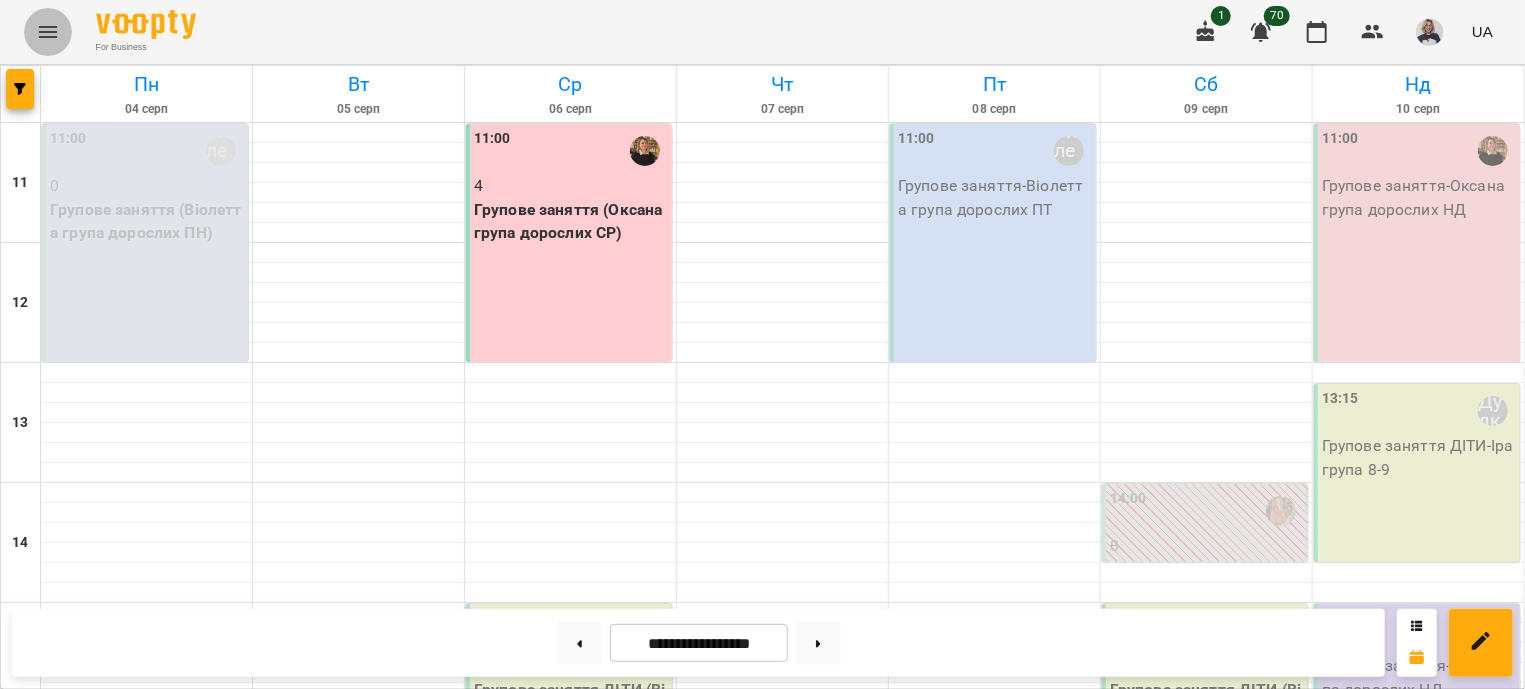 click 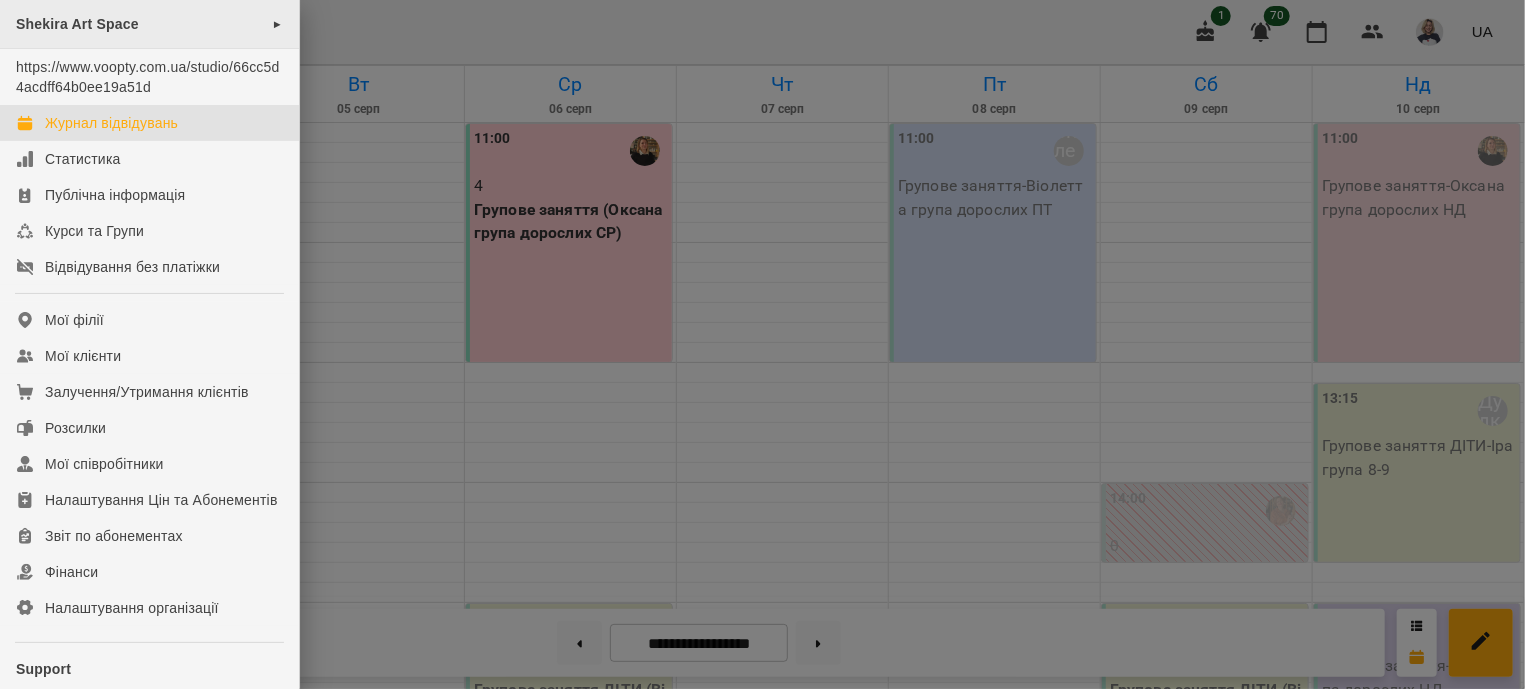 click on "Shekira Art Space ►" at bounding box center [149, 24] 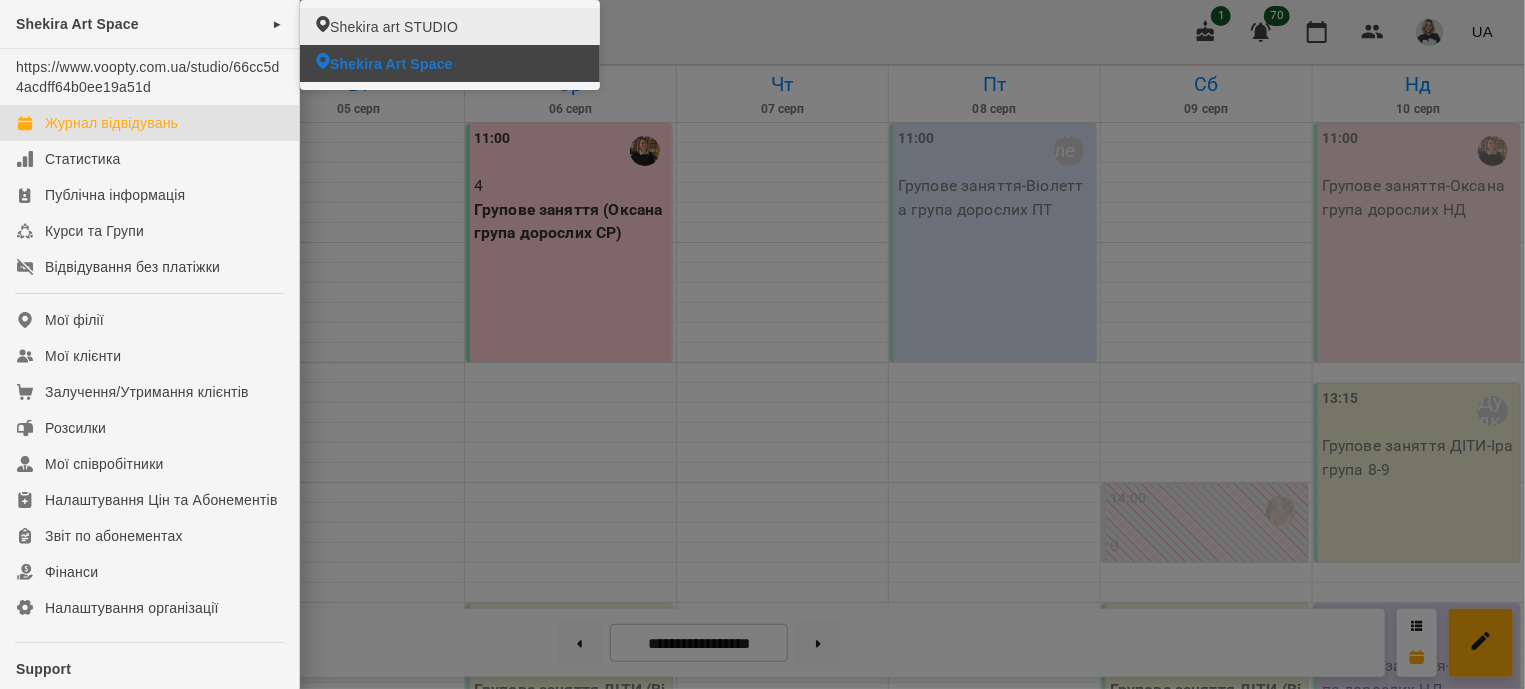 click on "Shekira Art Space" at bounding box center (391, 64) 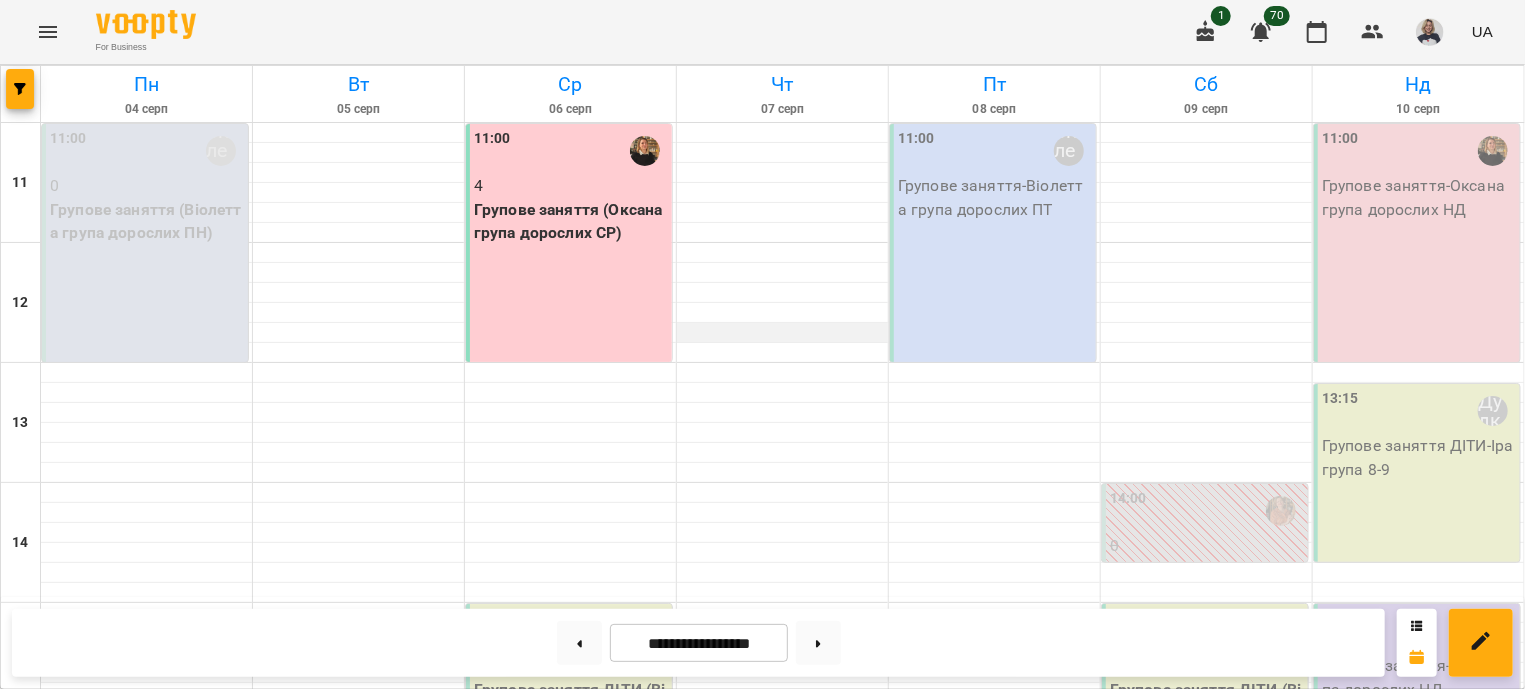 scroll, scrollTop: 603, scrollLeft: 0, axis: vertical 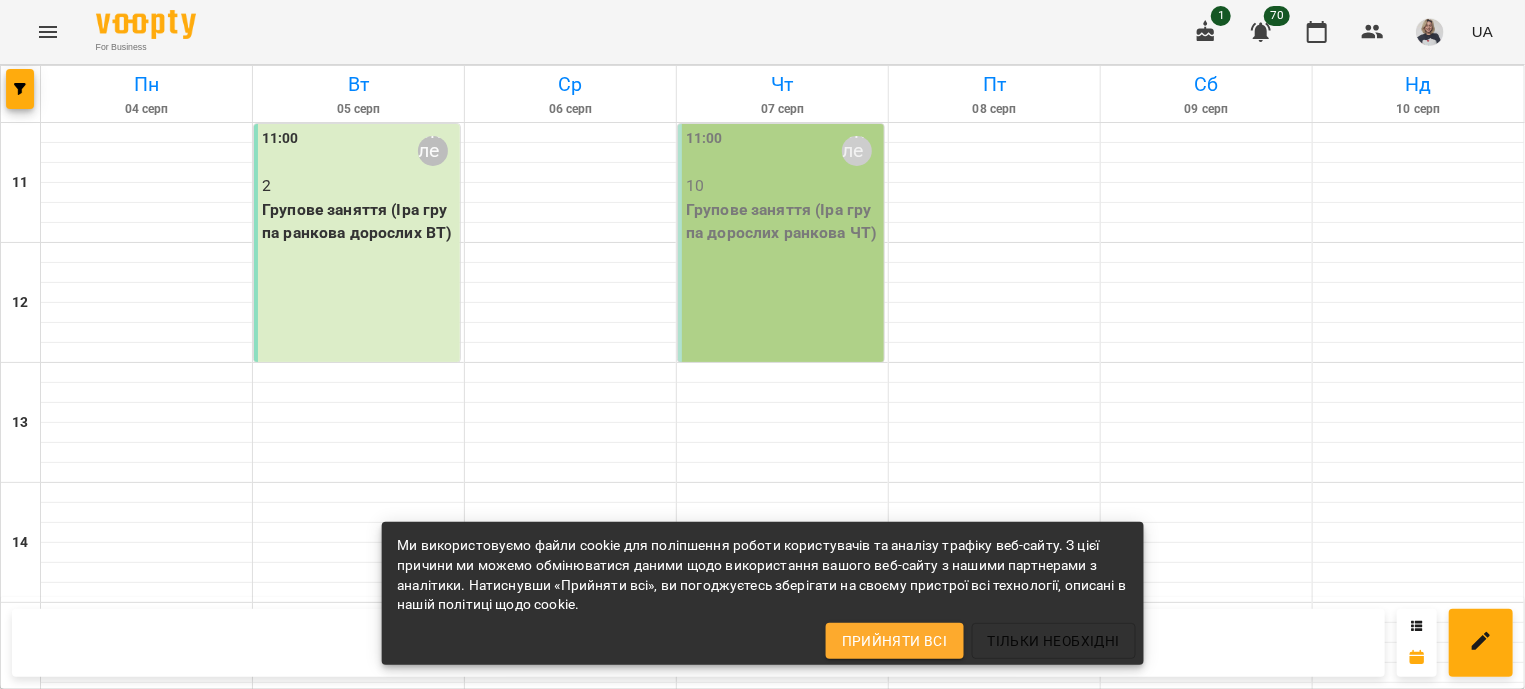 click at bounding box center (48, 32) 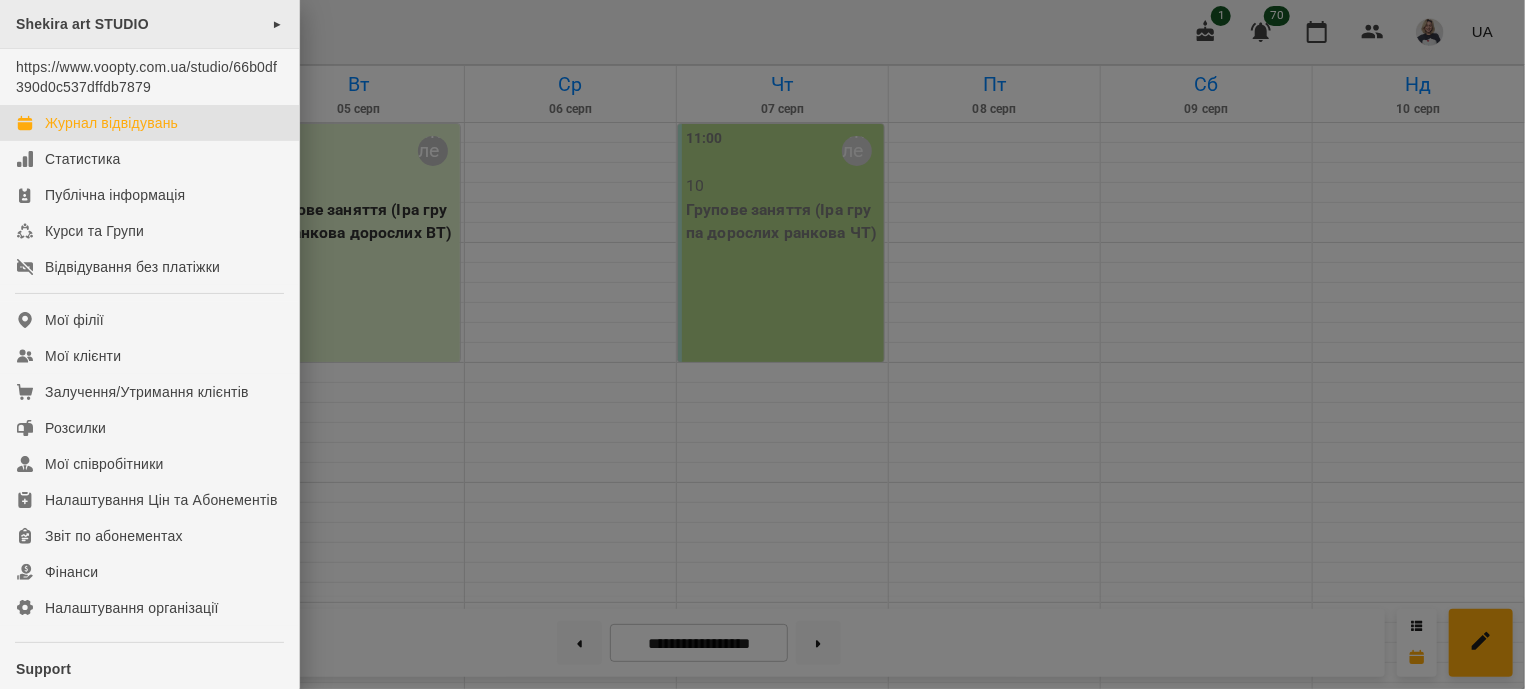 click on "Shekira art STUDIO ►" at bounding box center (149, 24) 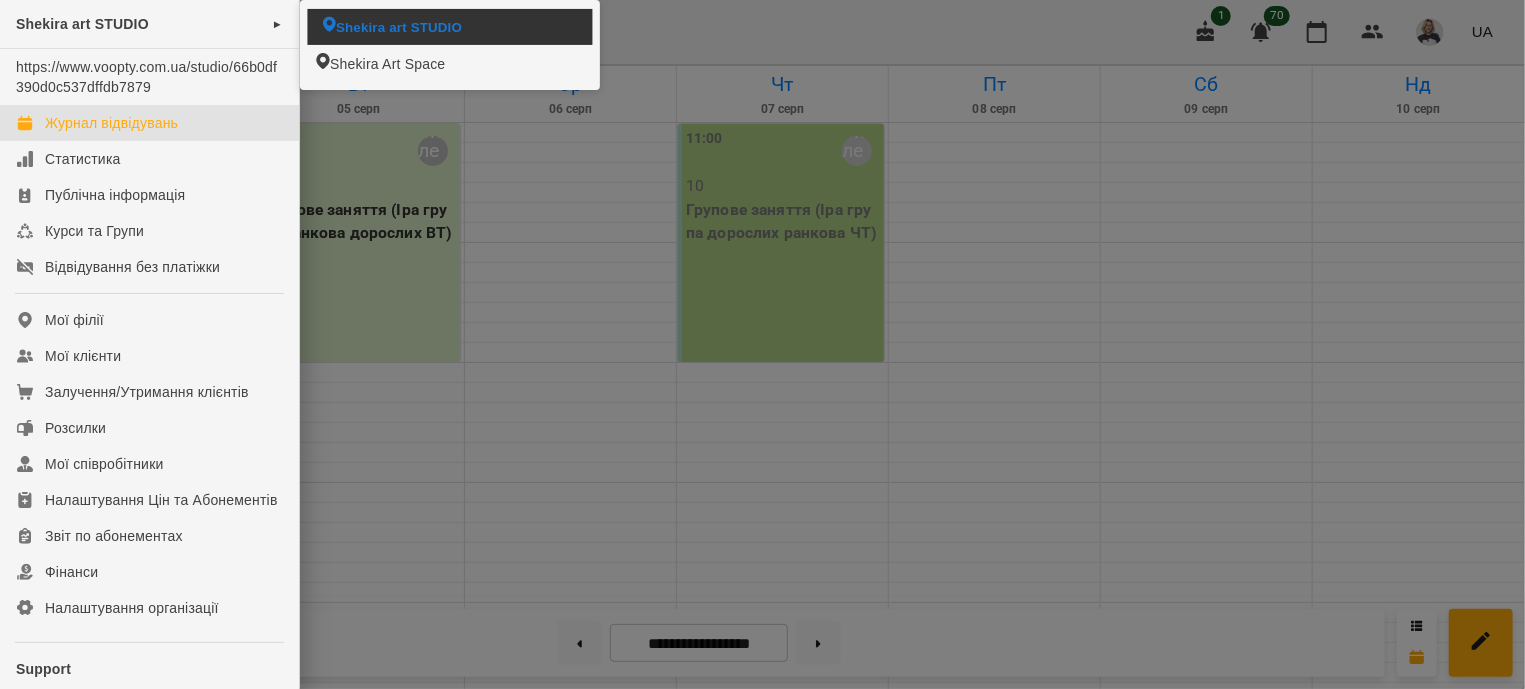 click on "Shekira art STUDIO" at bounding box center [399, 26] 